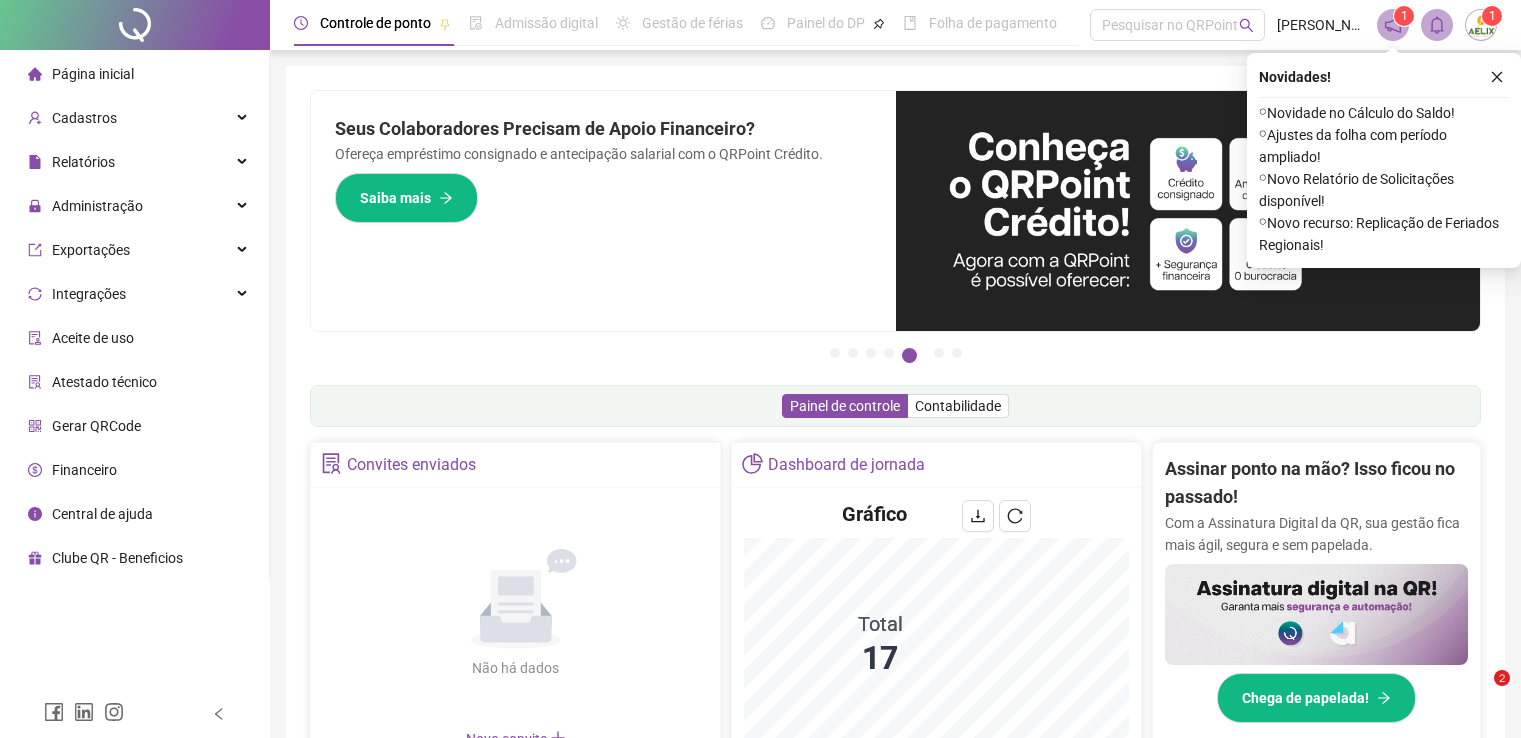 scroll, scrollTop: 0, scrollLeft: 0, axis: both 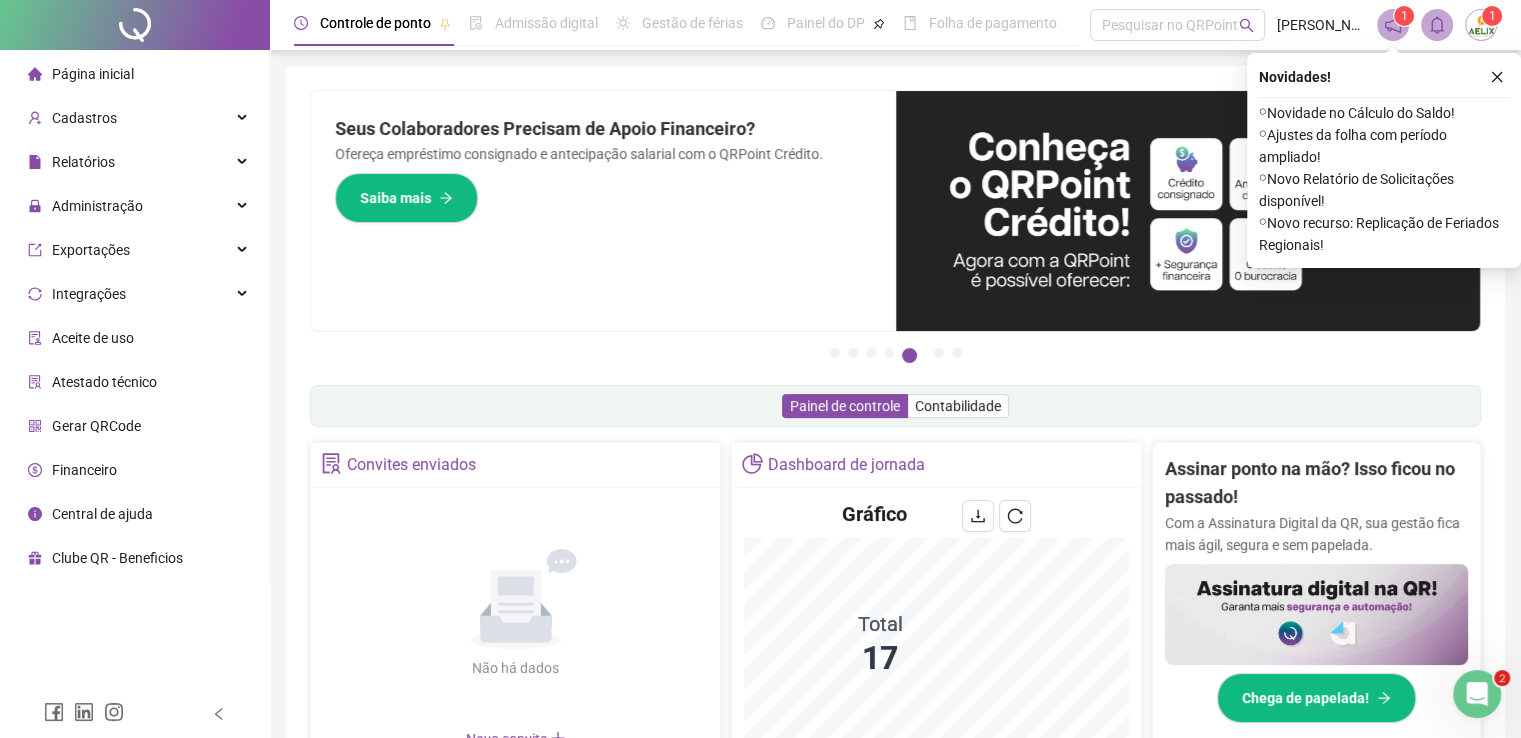 click on "Administração" at bounding box center [134, 206] 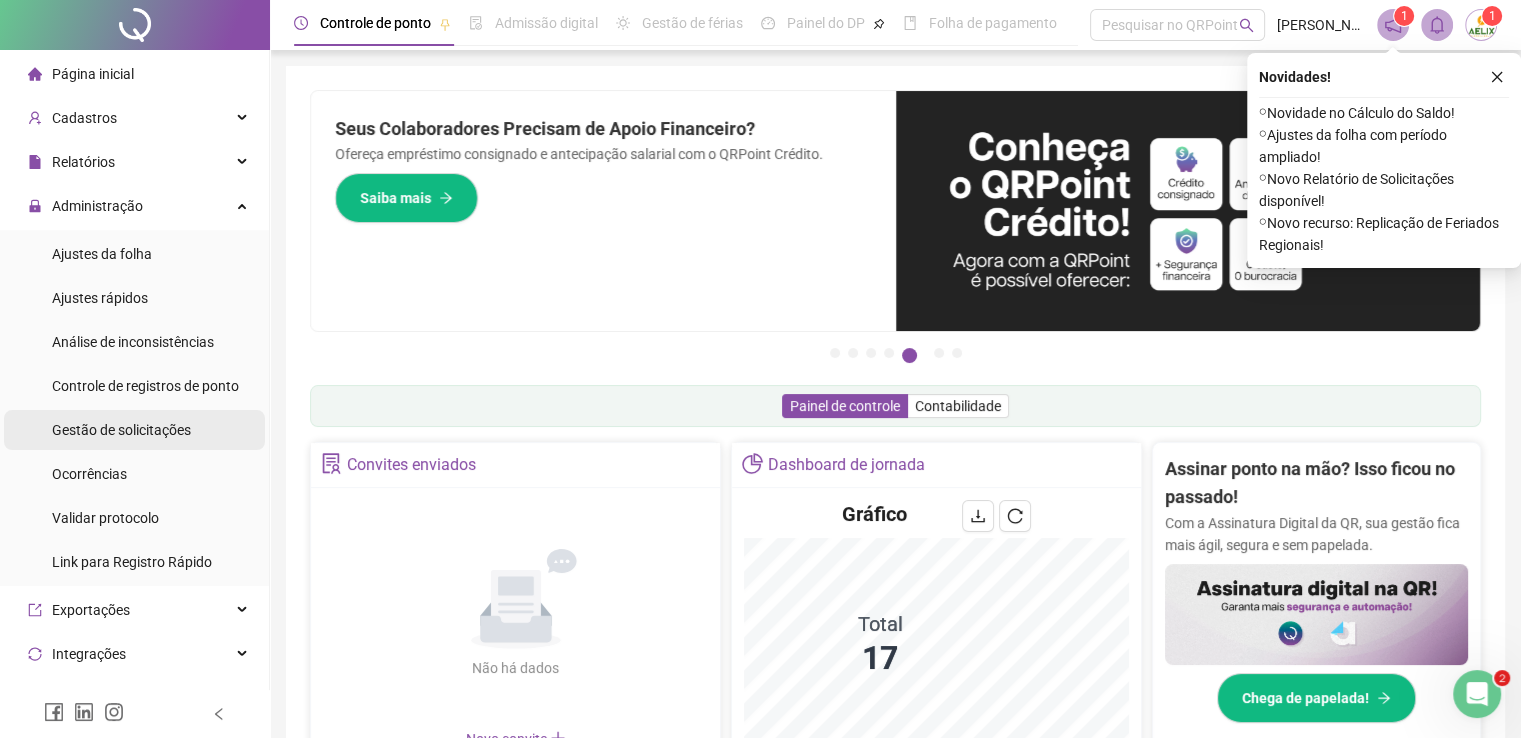 click on "Gestão de solicitações" at bounding box center (121, 430) 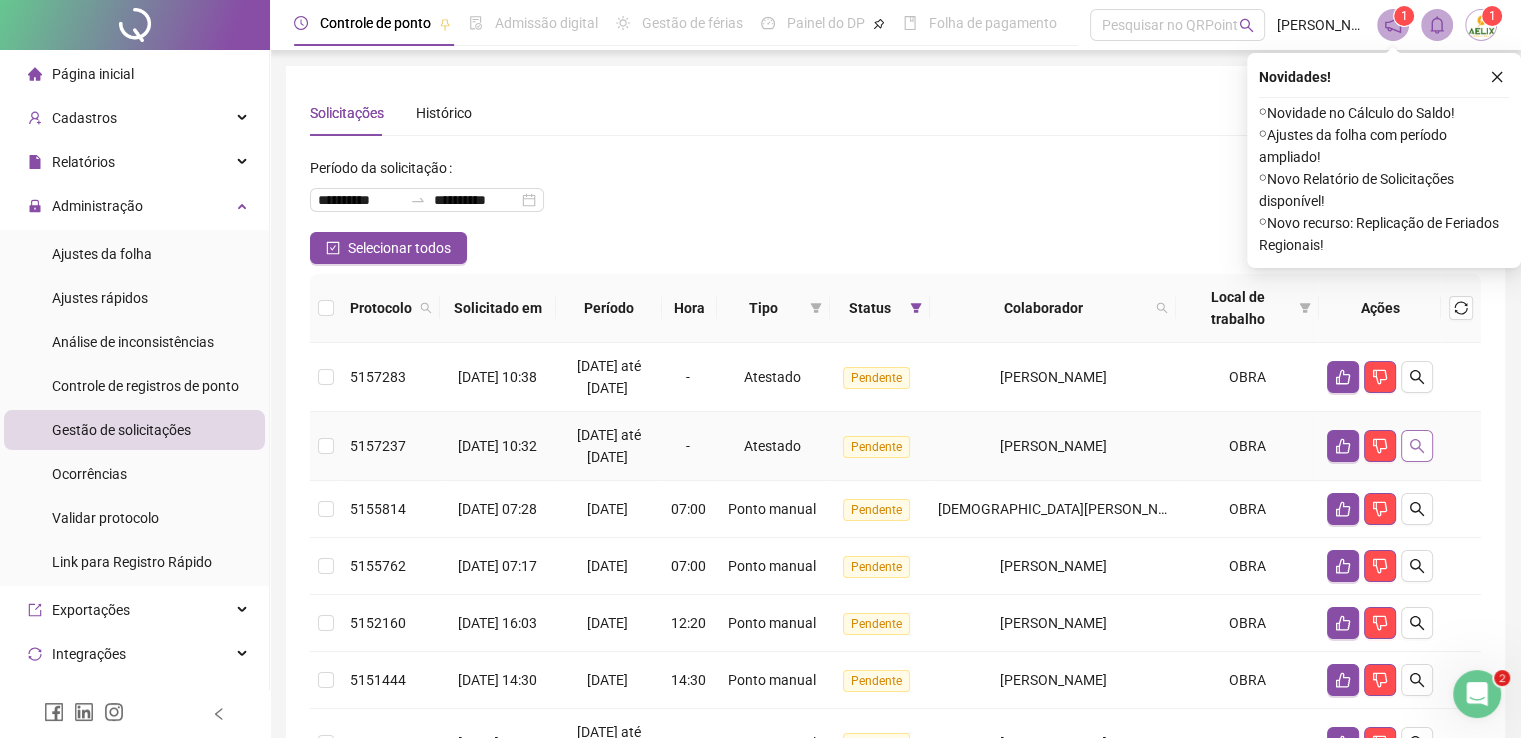 click 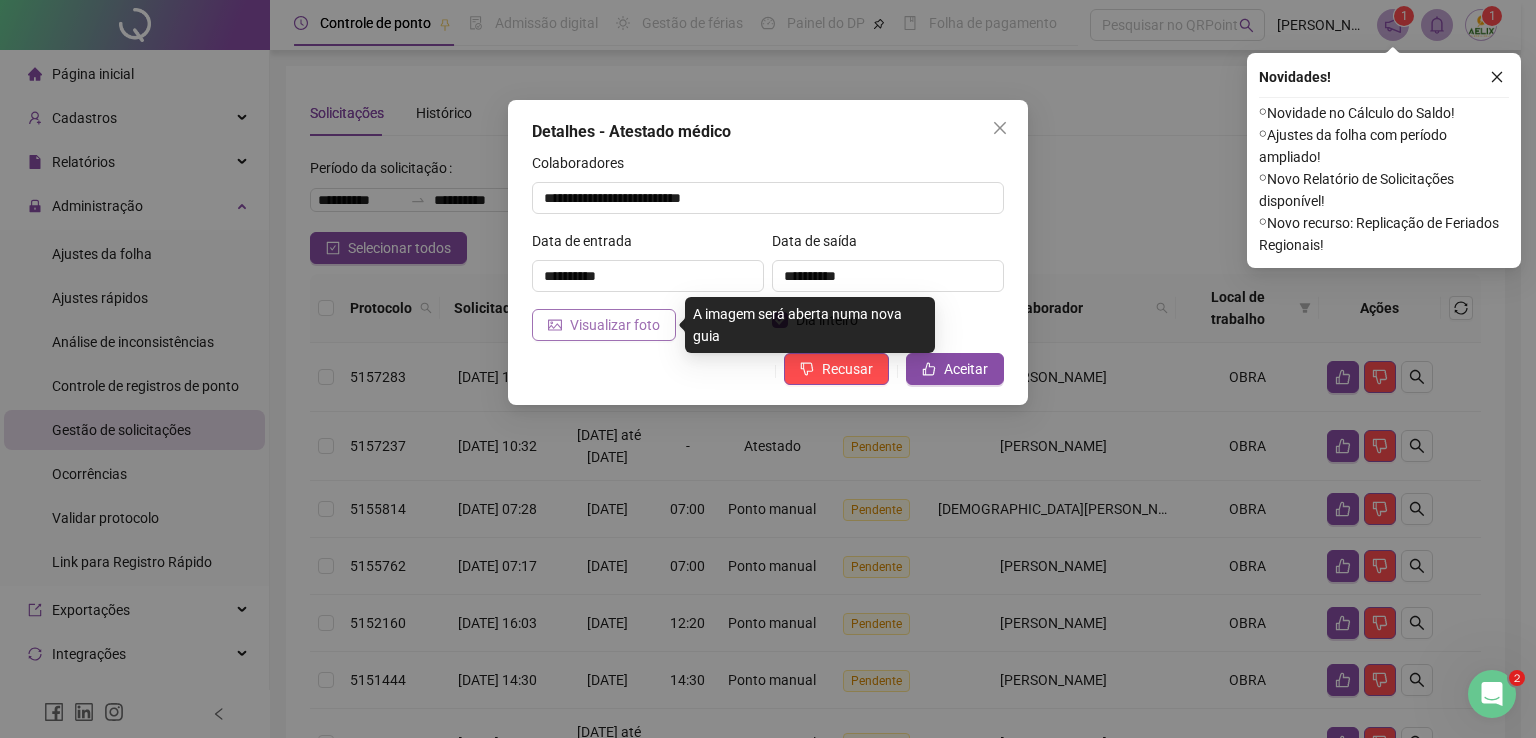 click on "Visualizar foto" at bounding box center (615, 325) 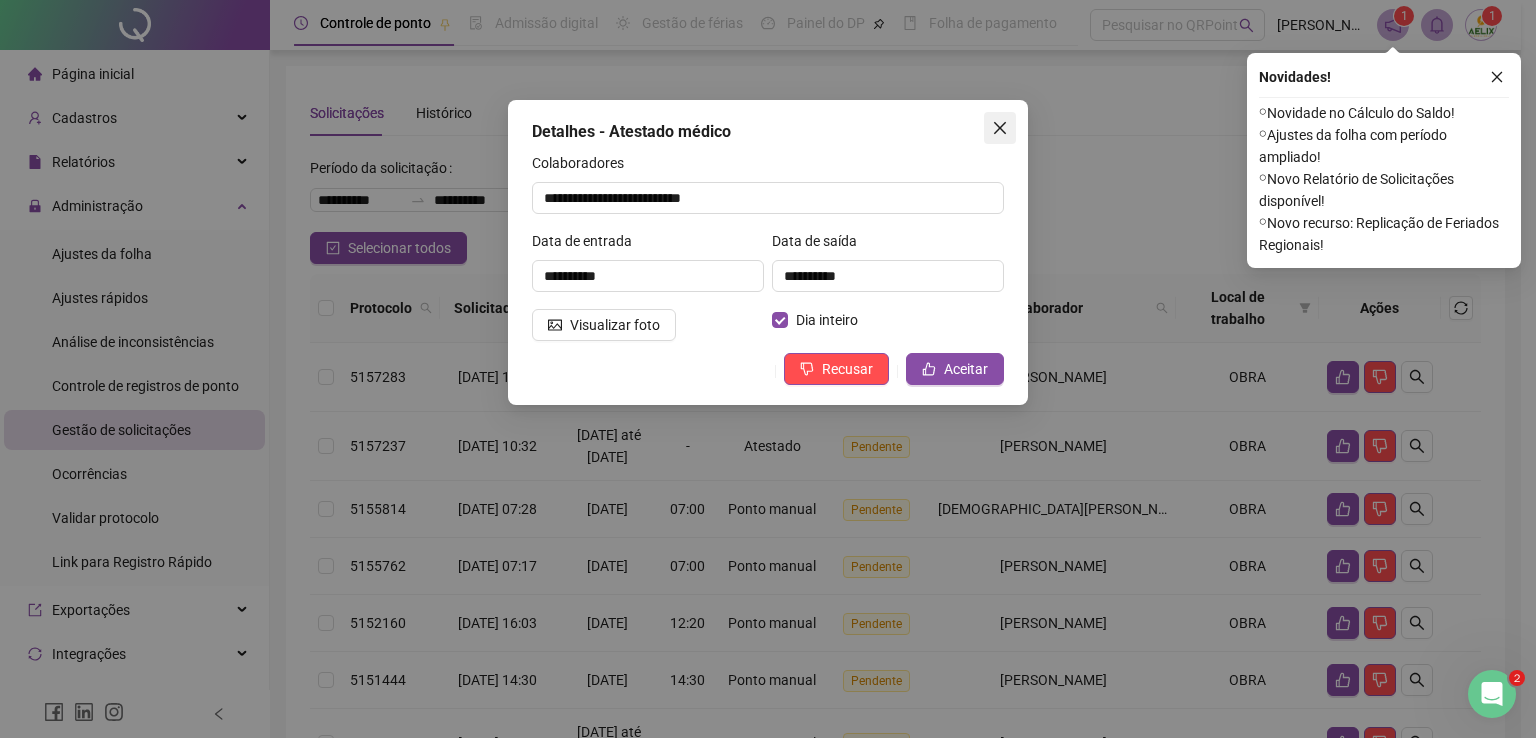 click 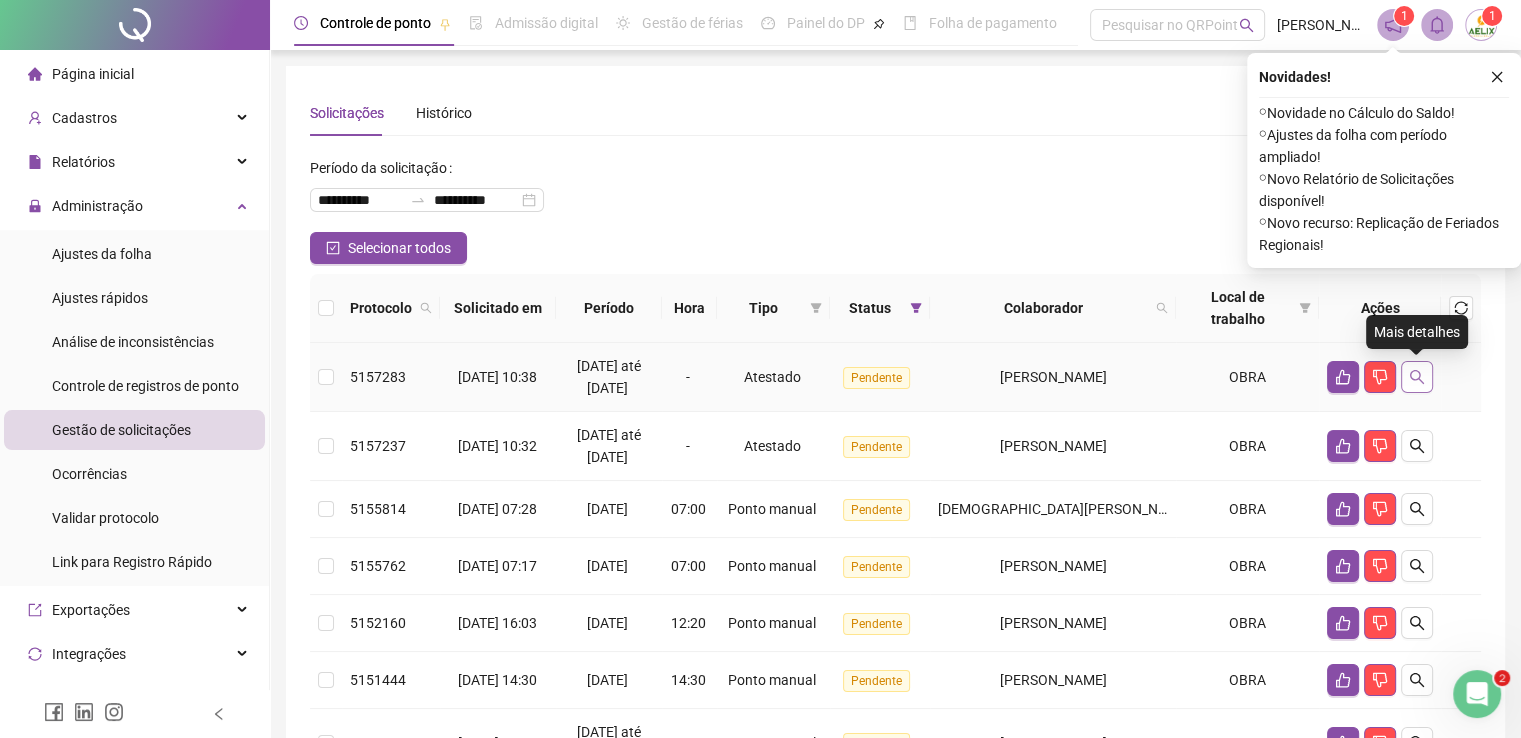 click 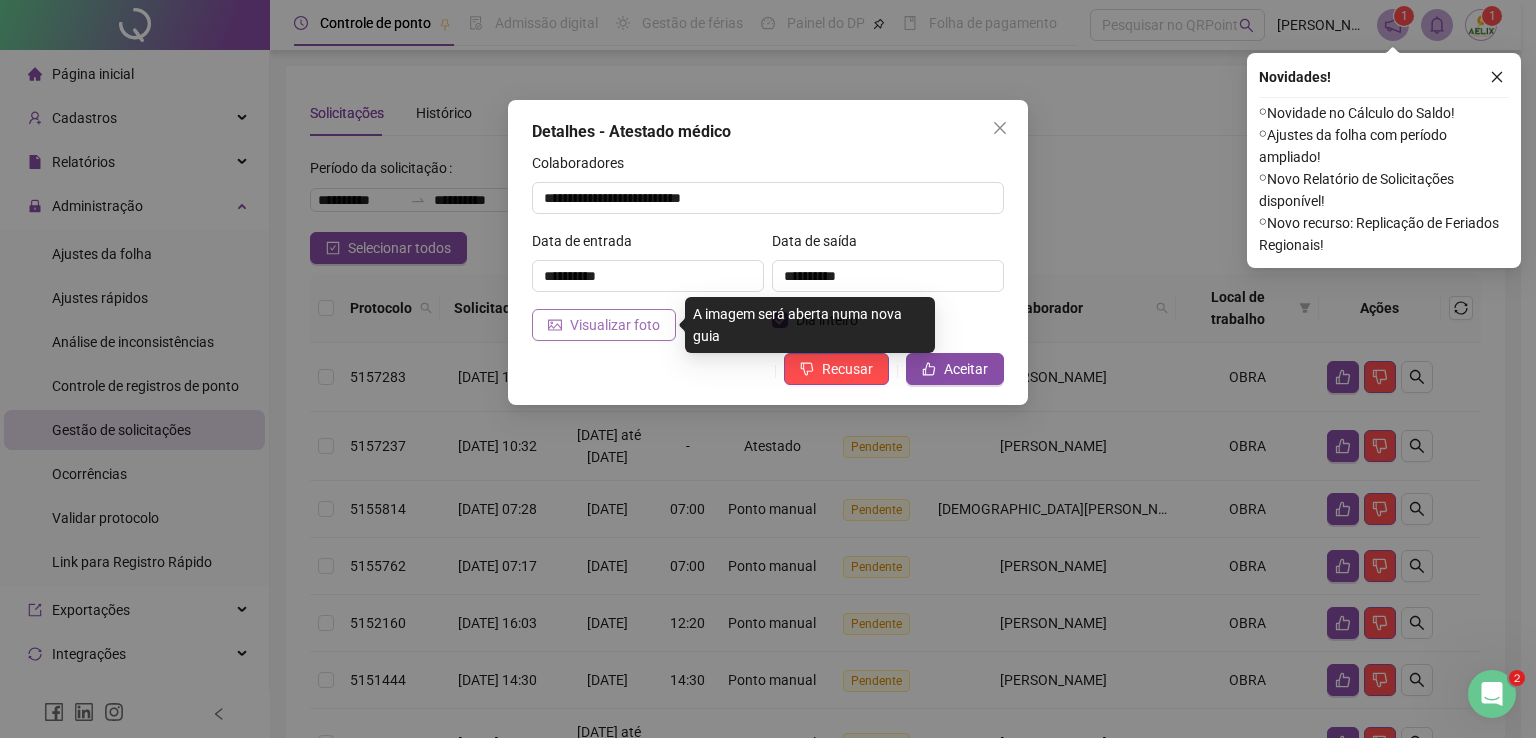 click on "Visualizar foto" at bounding box center (615, 325) 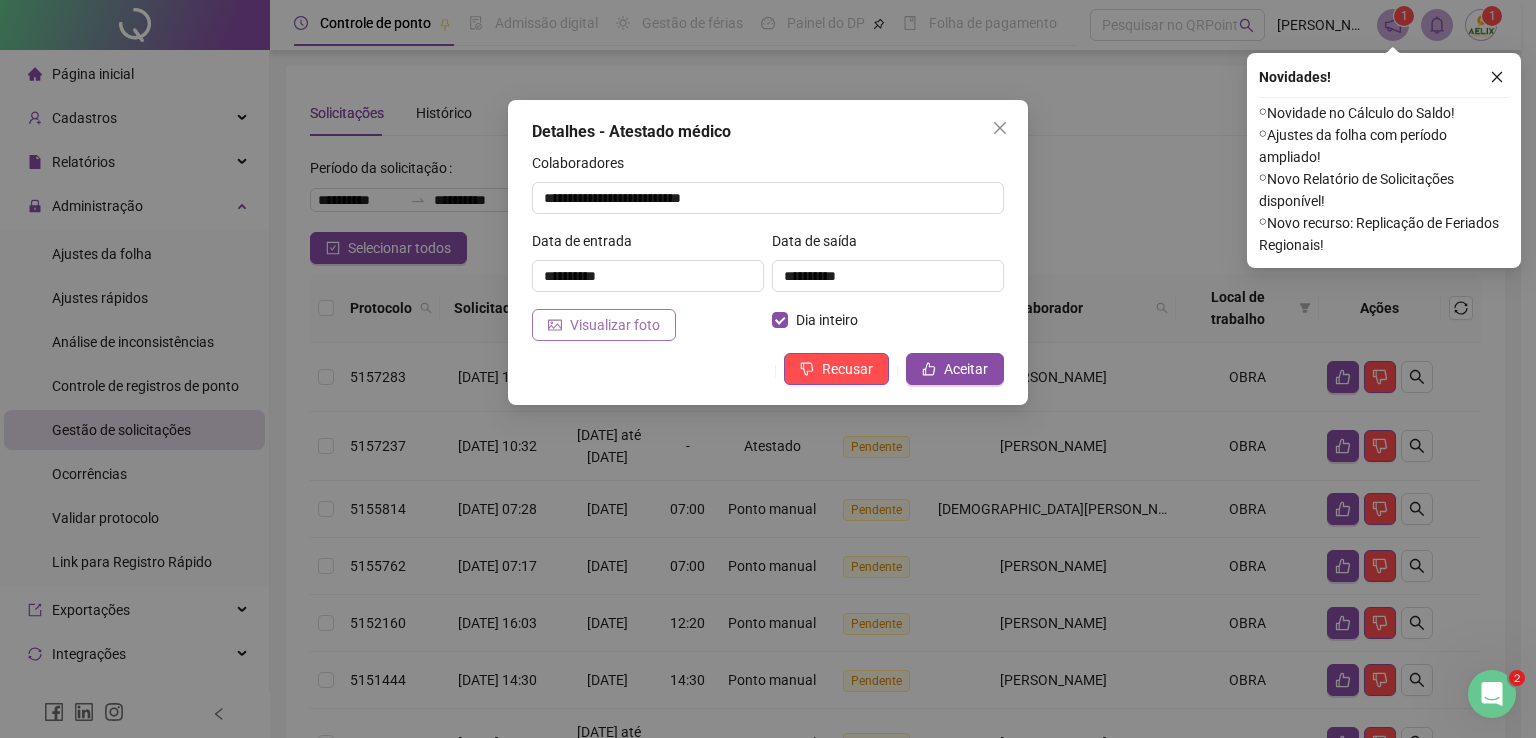 click on "Visualizar foto" at bounding box center [615, 325] 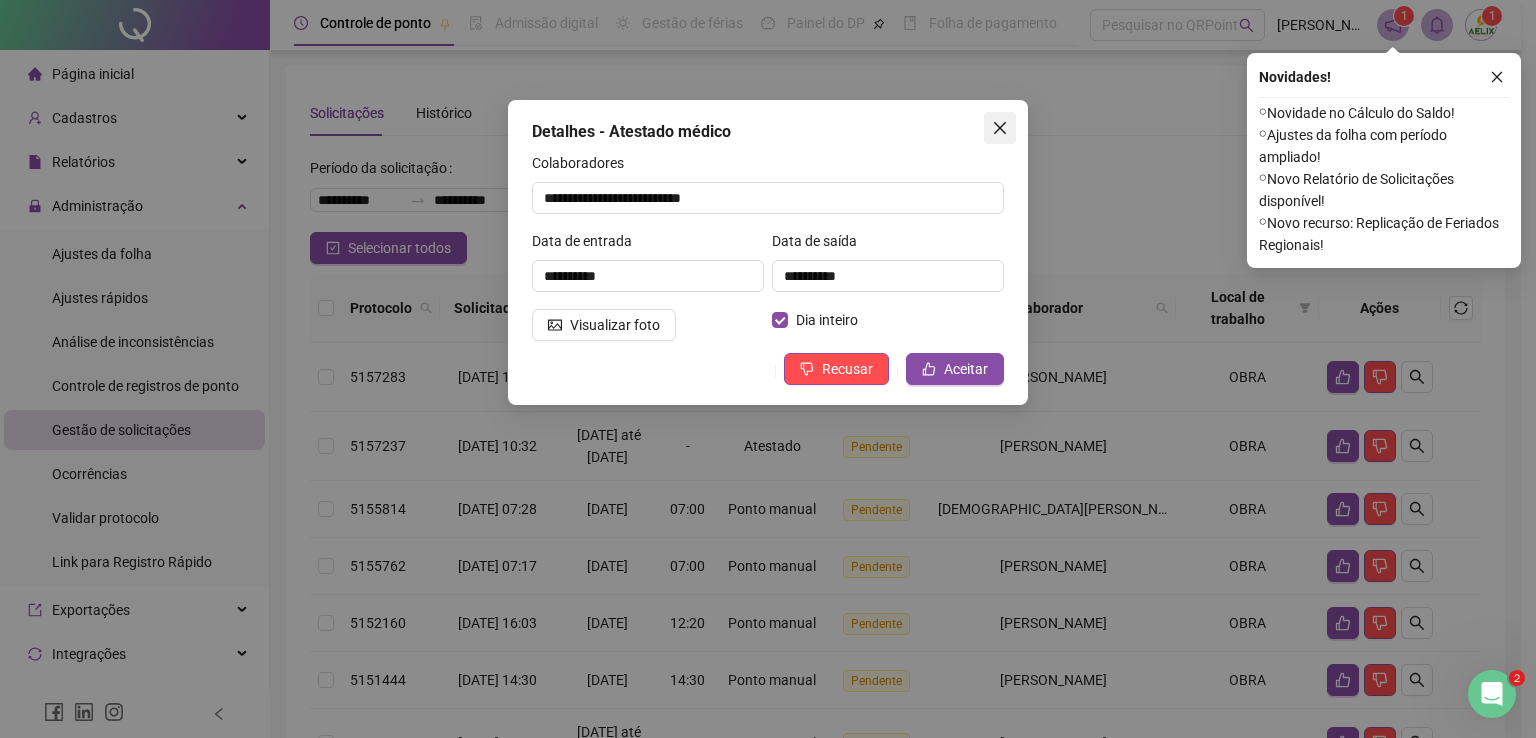 click 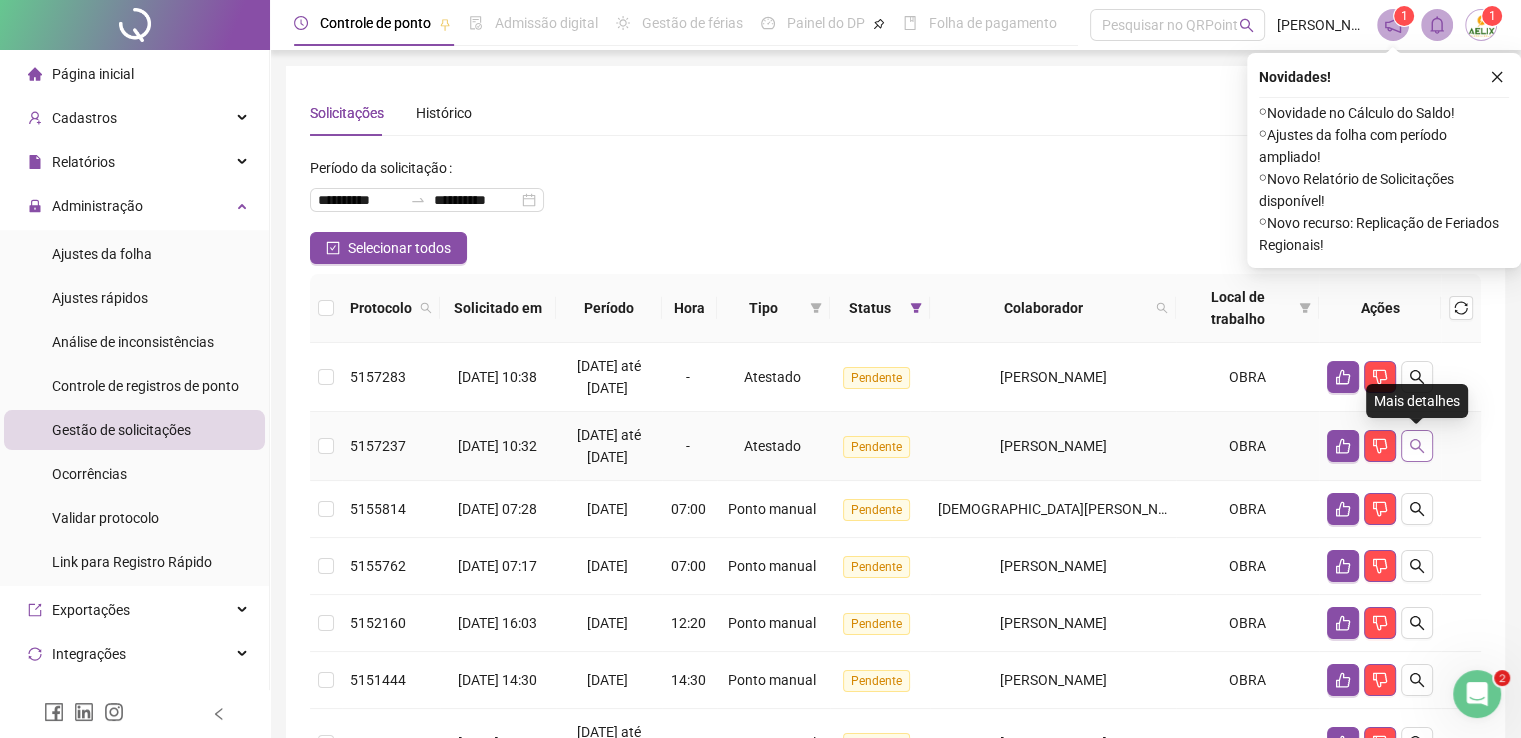 click 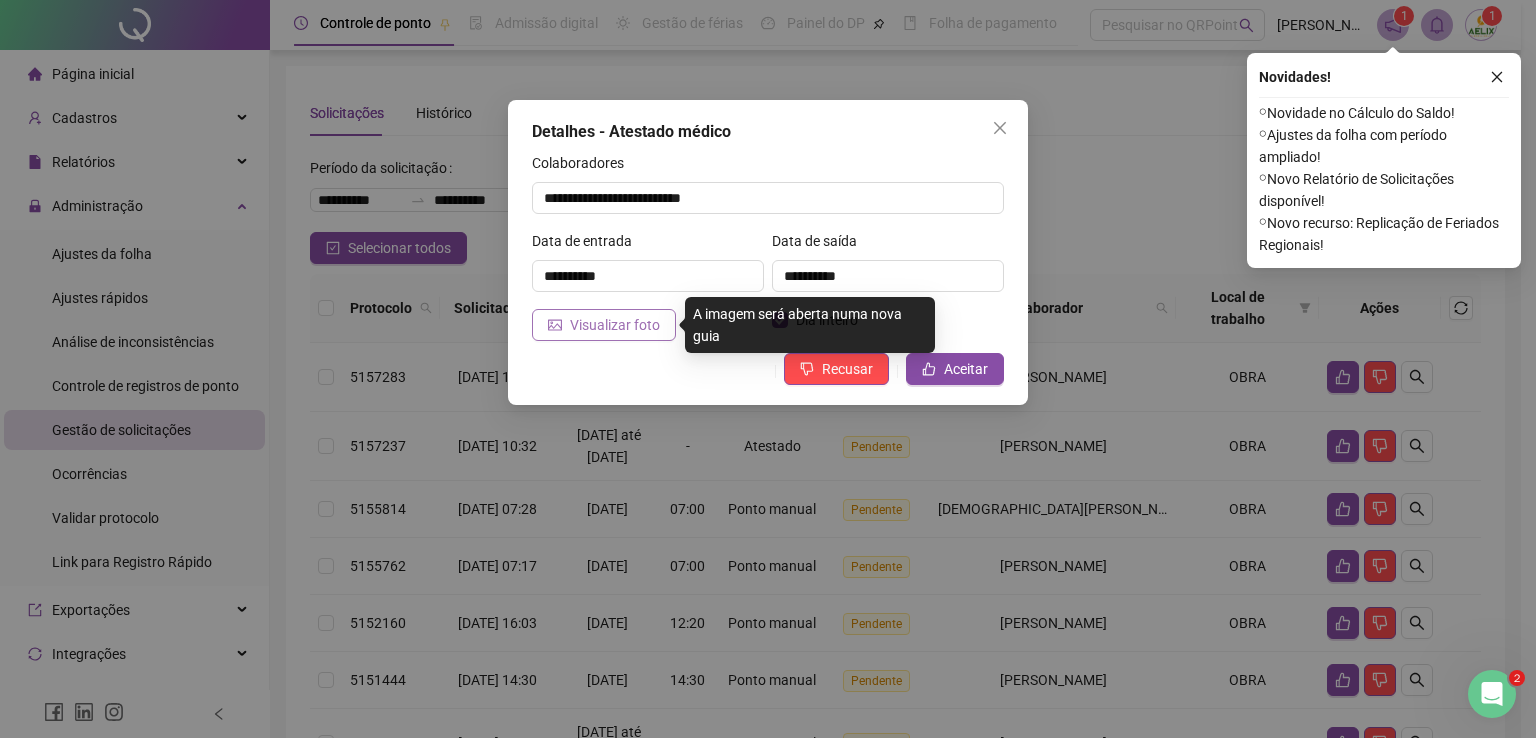 click on "Visualizar foto" at bounding box center (615, 325) 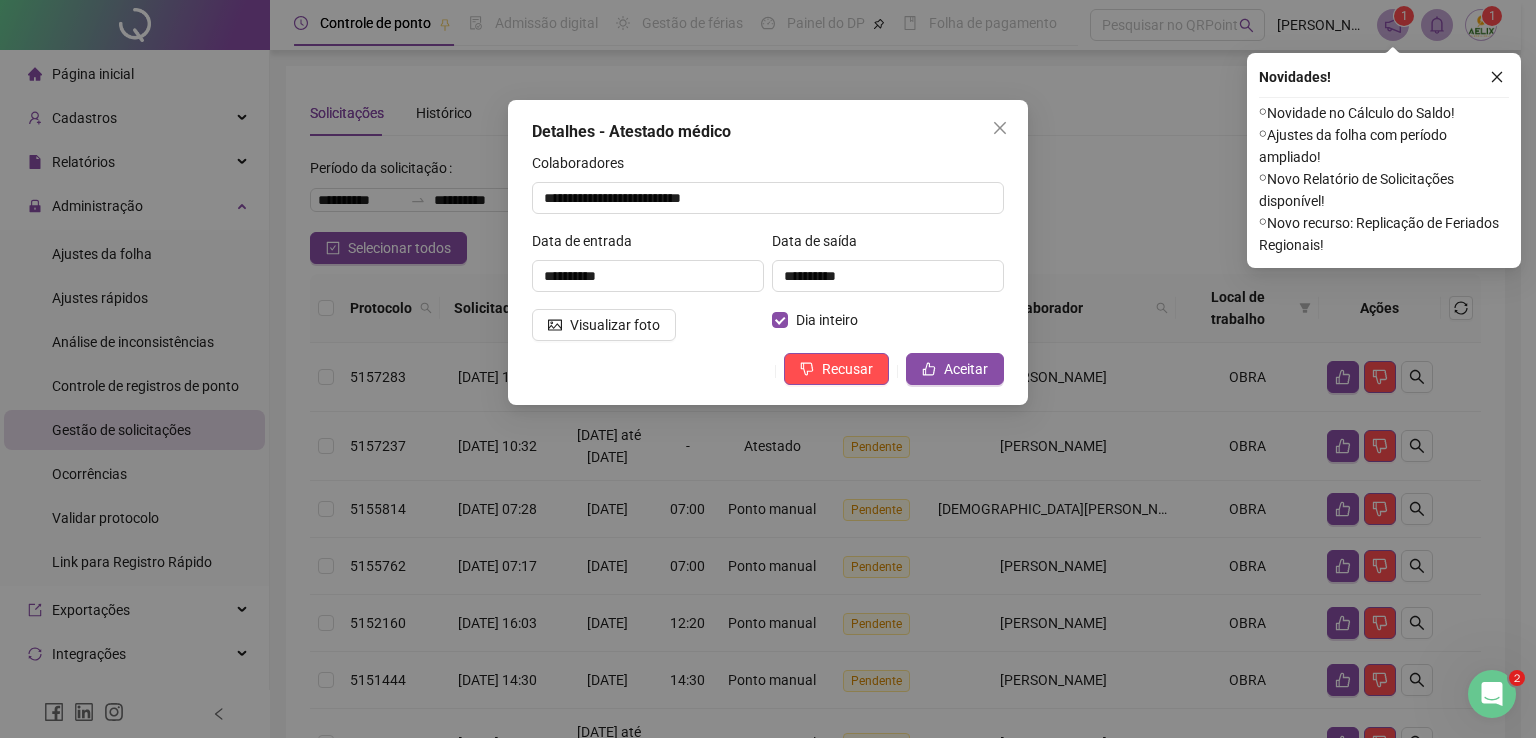 click 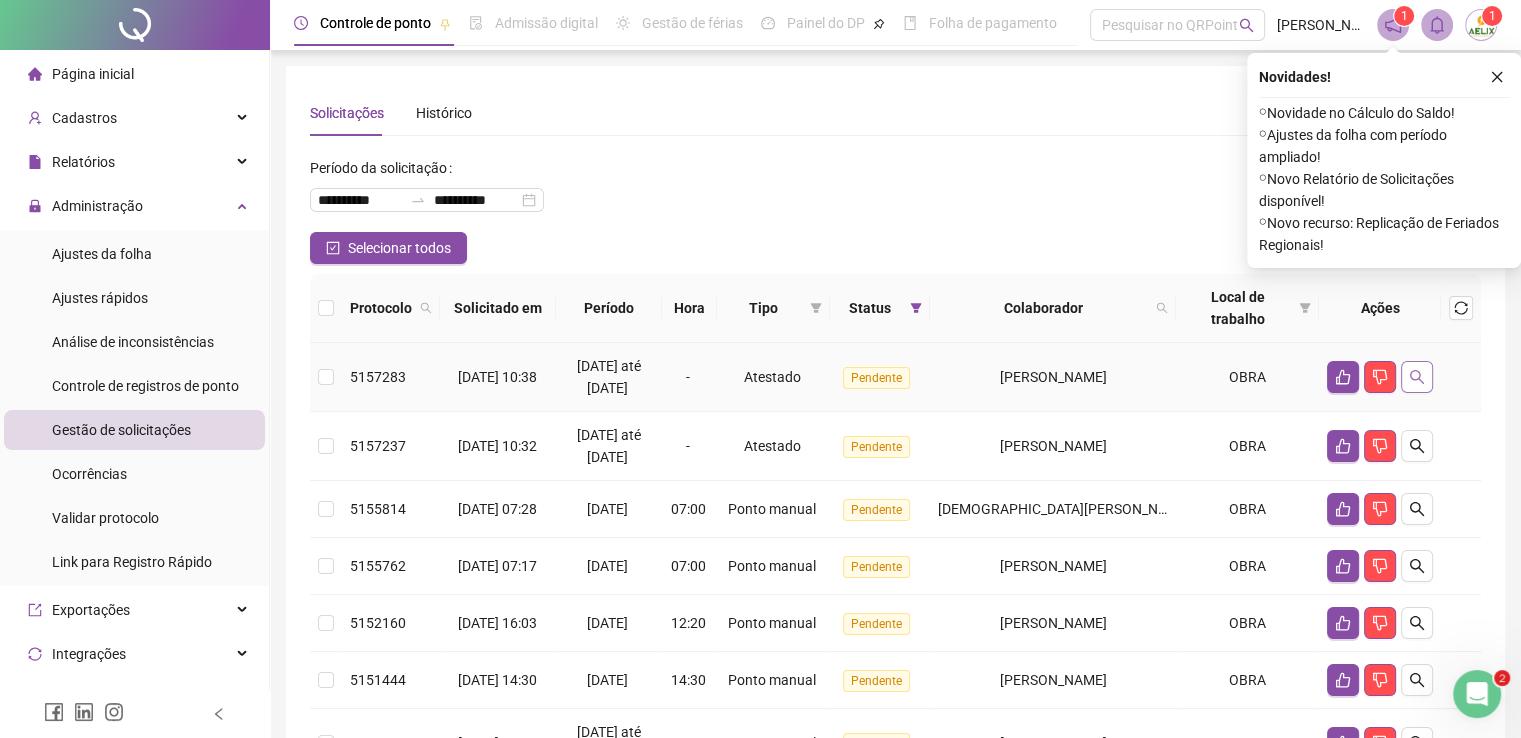 click 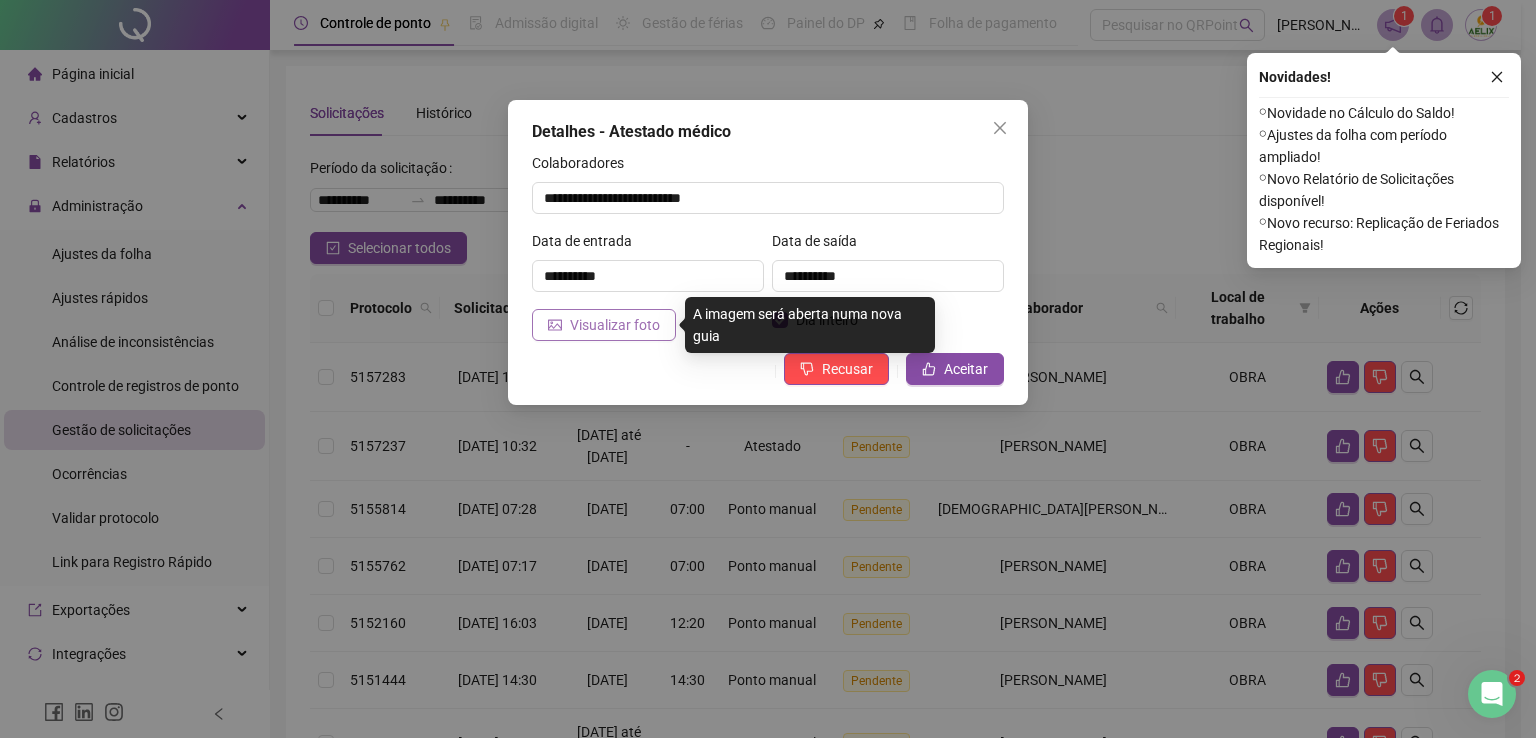 click on "Visualizar foto" at bounding box center (615, 325) 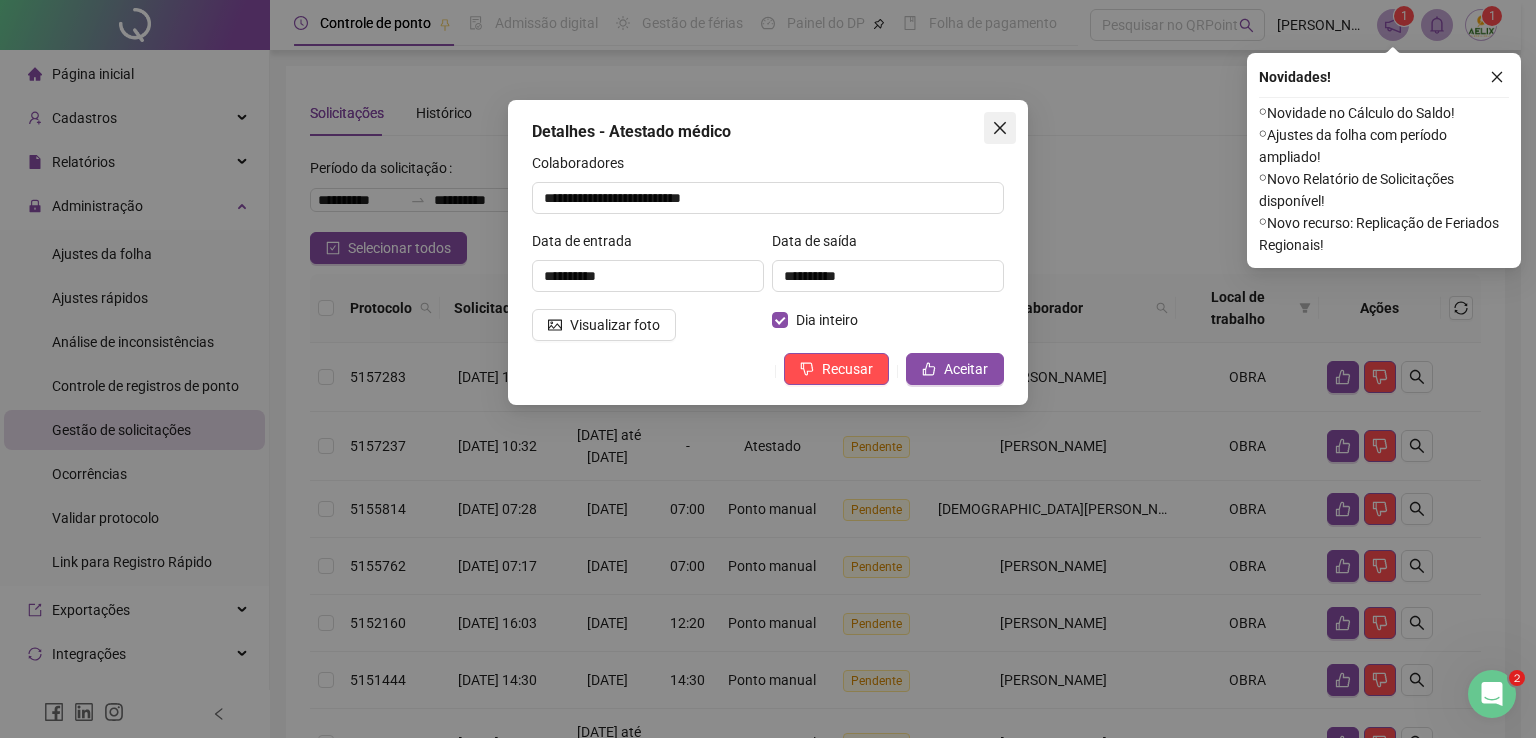 click at bounding box center (1000, 128) 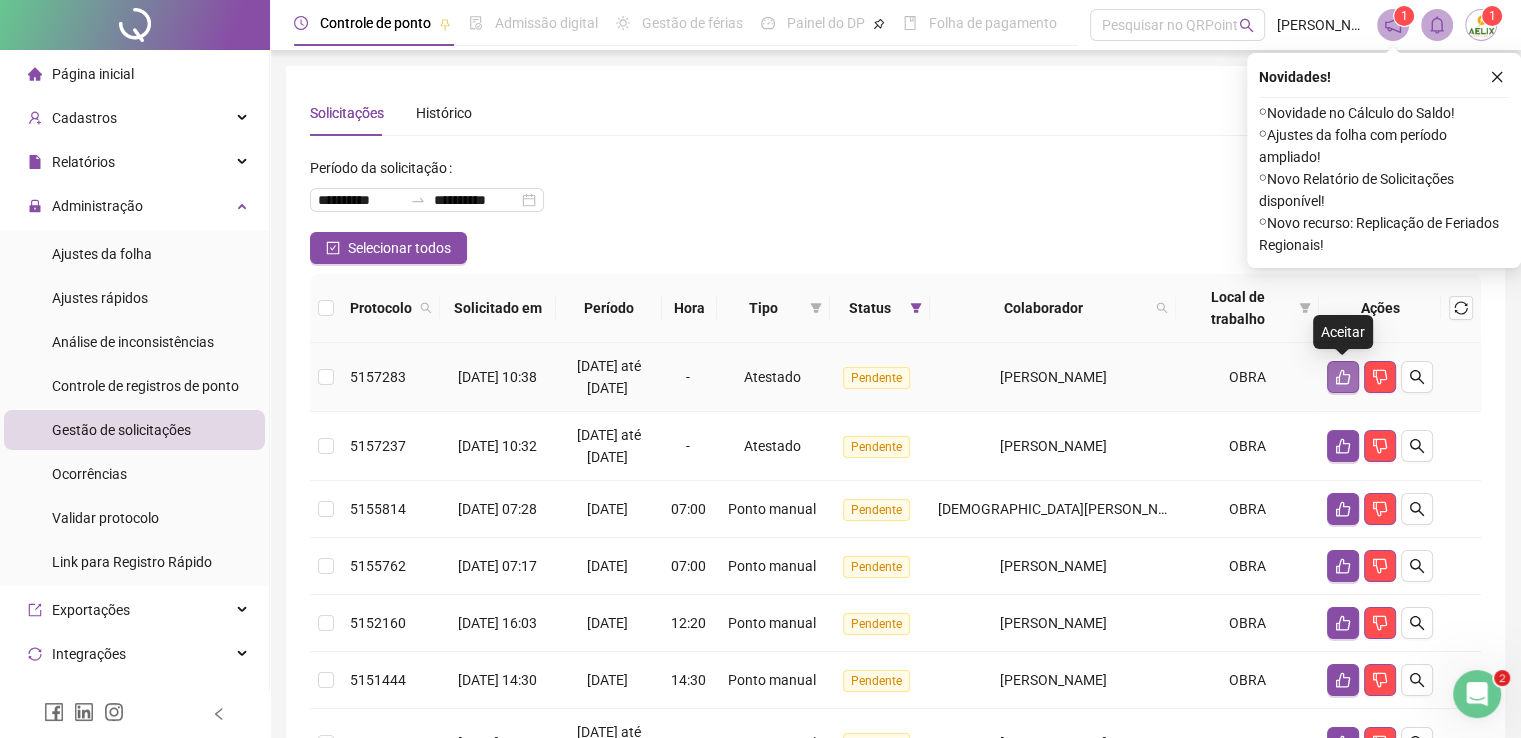 click 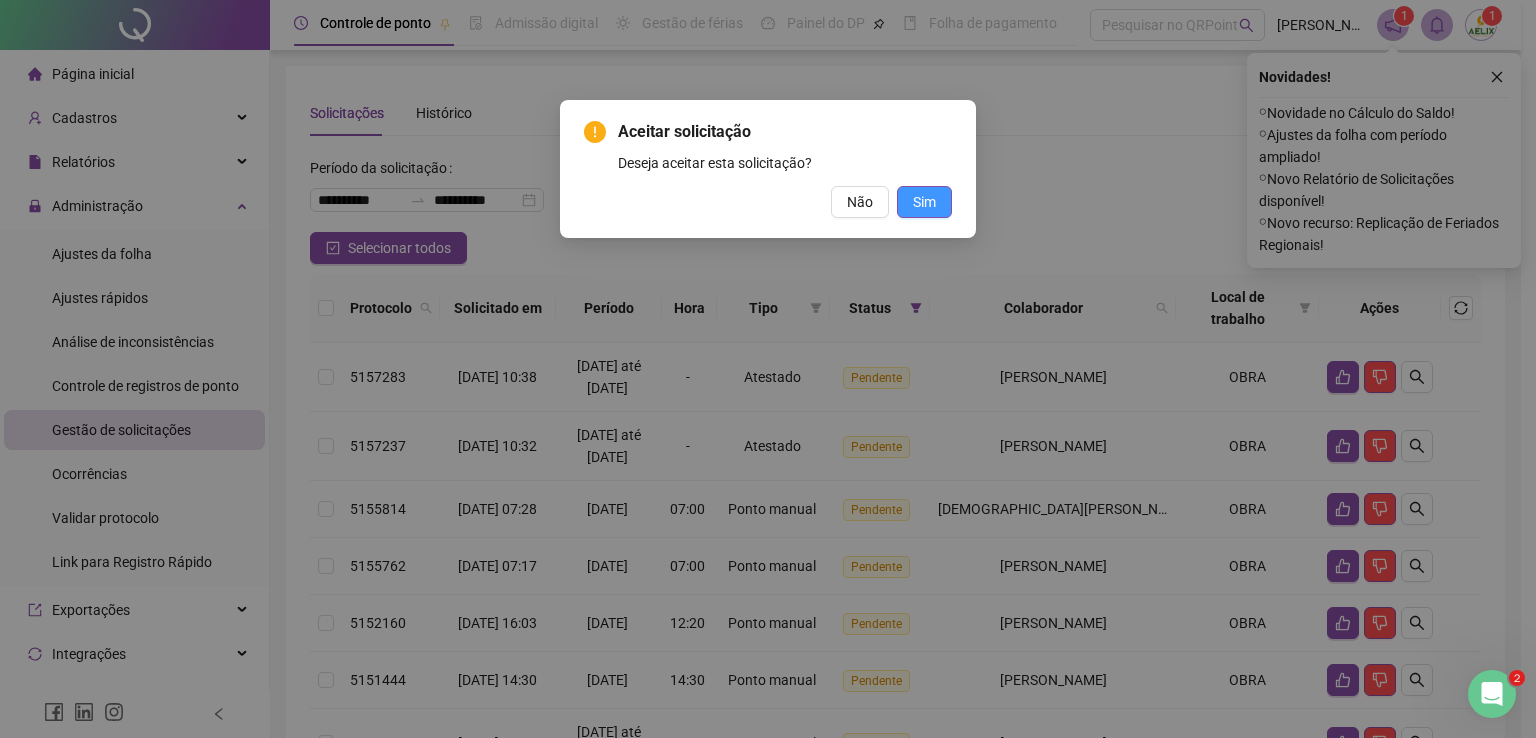 click on "Sim" at bounding box center (924, 202) 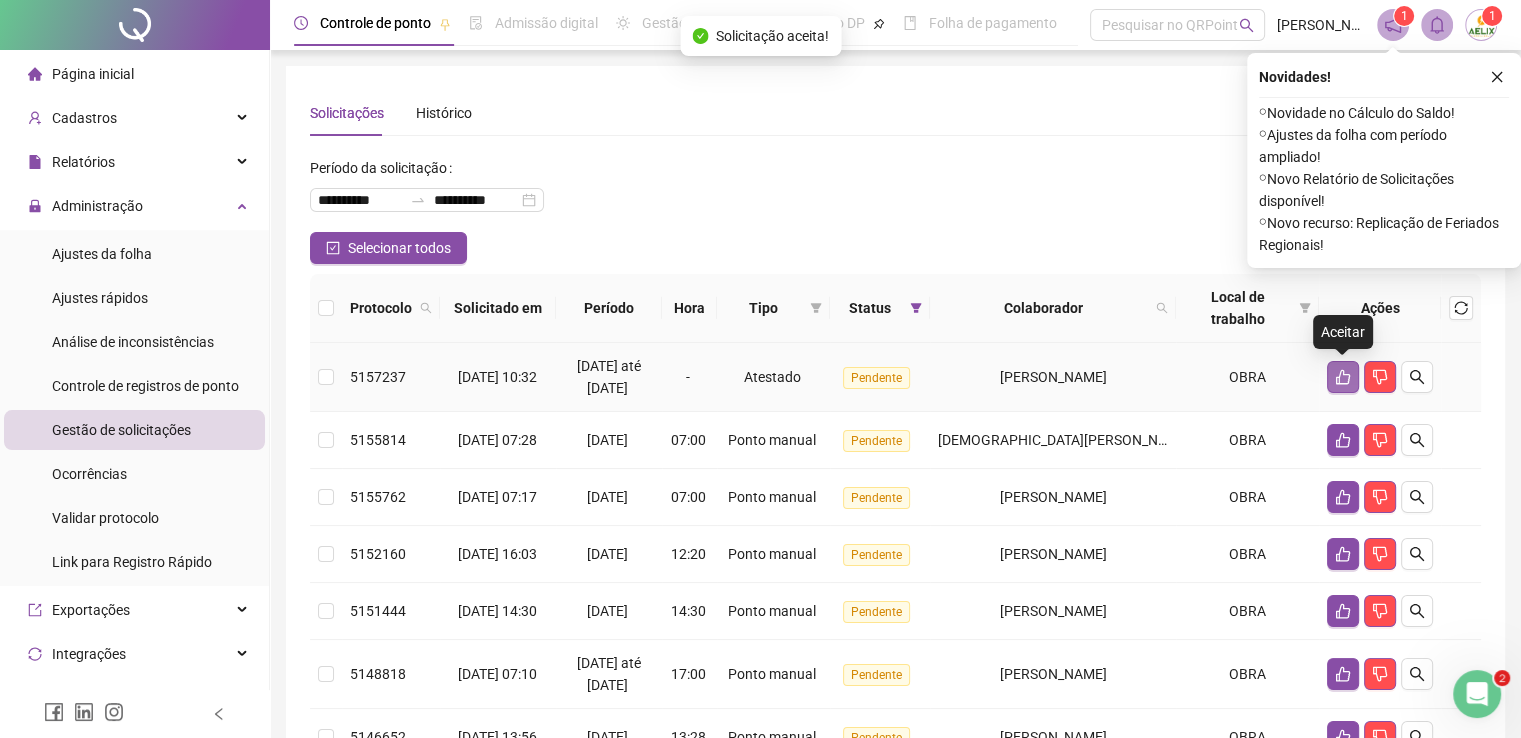 click 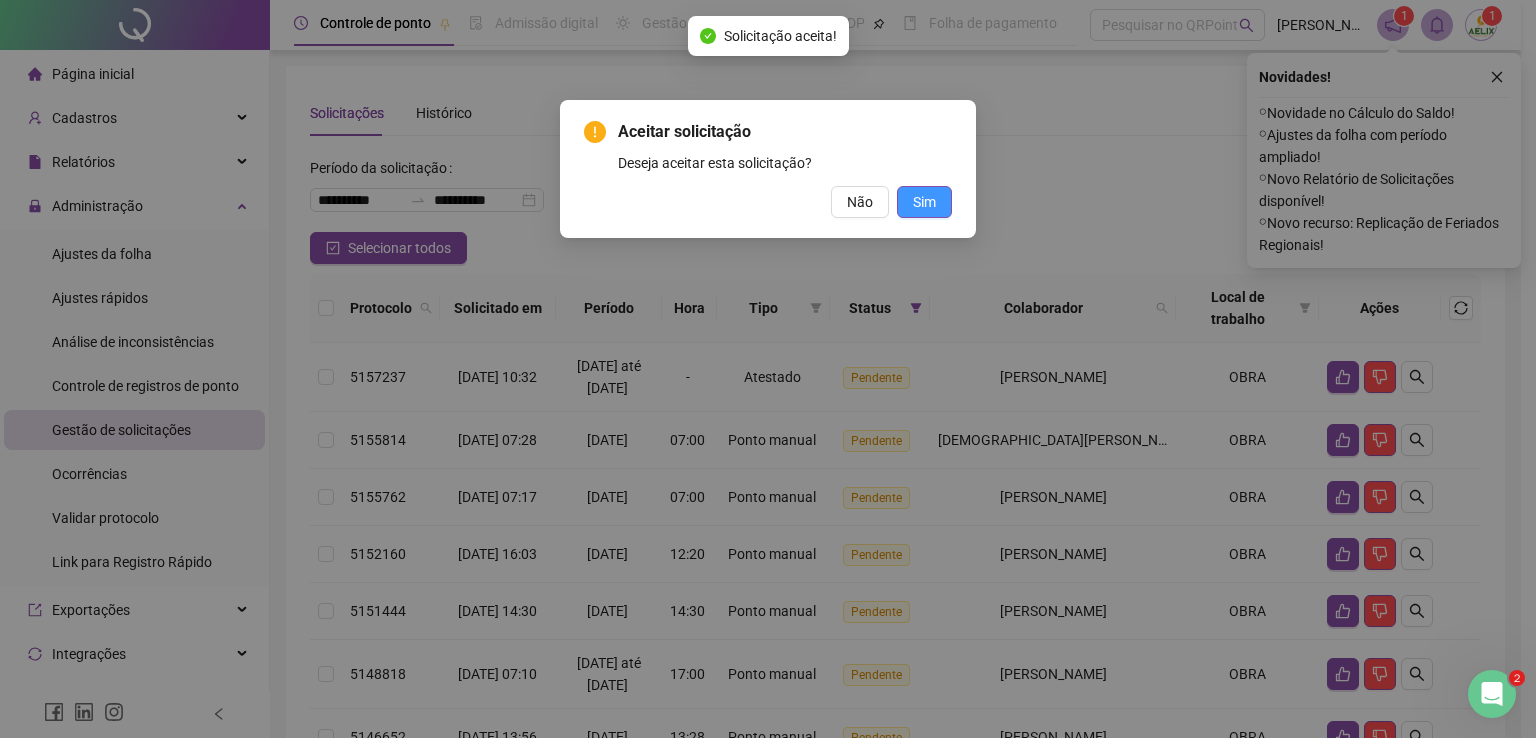 click on "Sim" at bounding box center (924, 202) 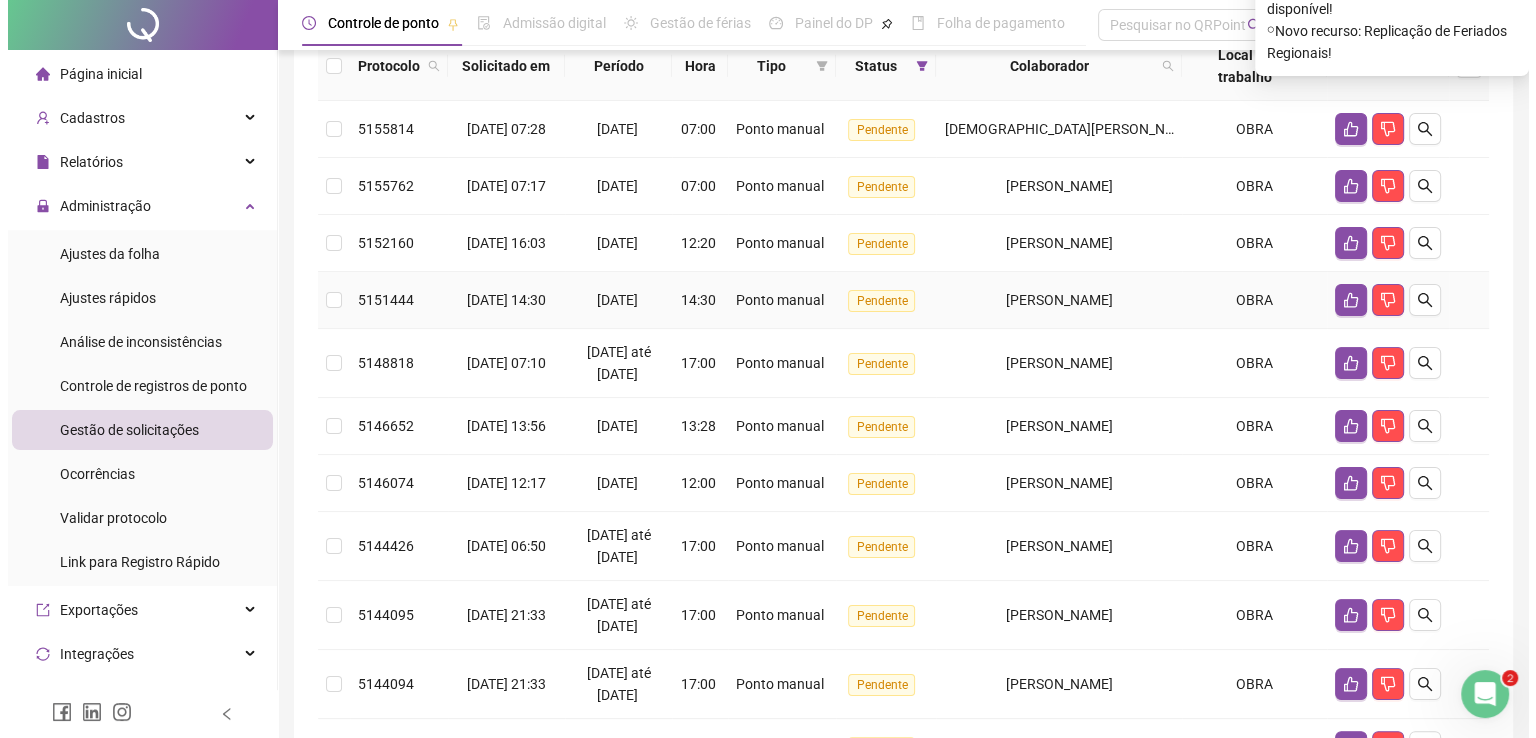 scroll, scrollTop: 0, scrollLeft: 0, axis: both 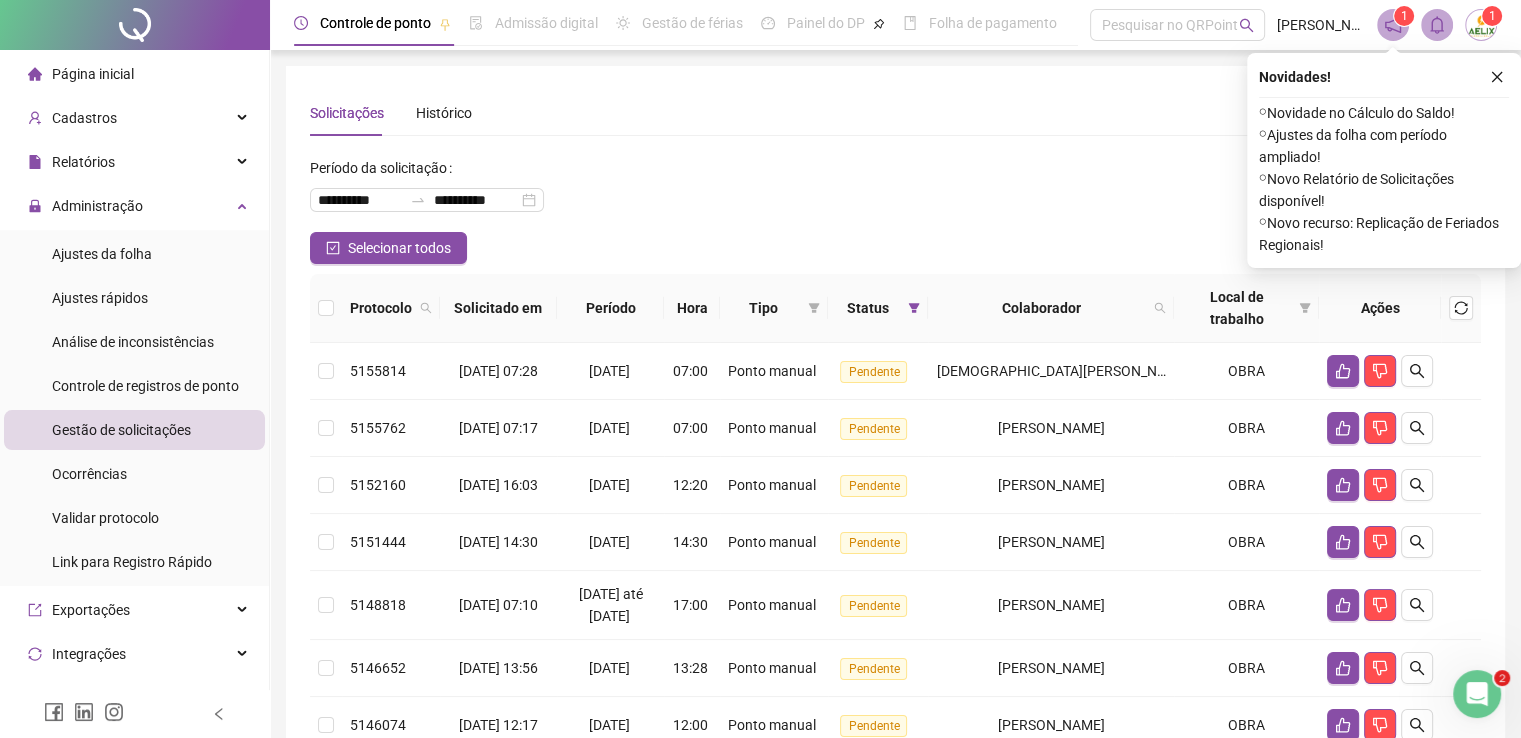 click on "Página inicial" at bounding box center [134, 74] 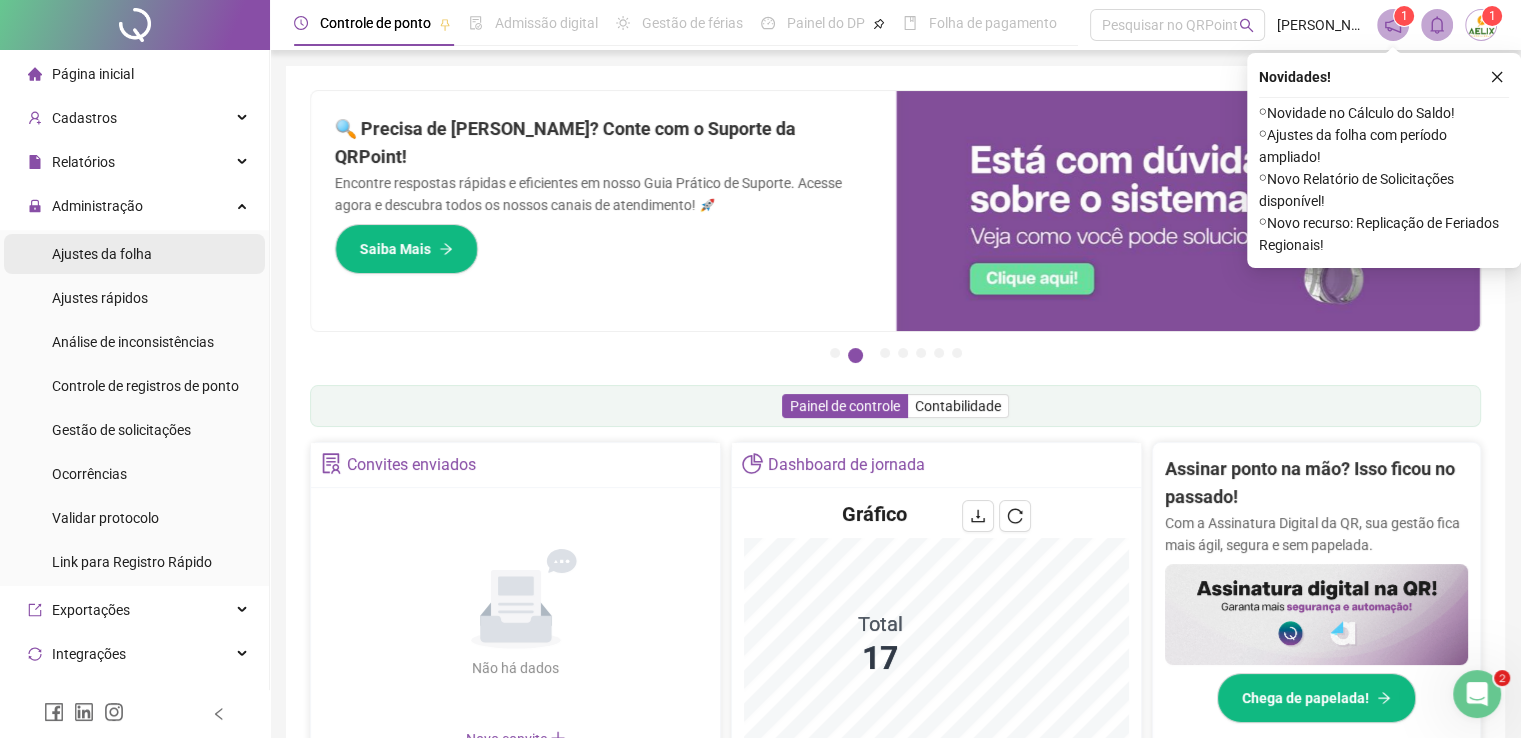 click on "Ajustes da folha" at bounding box center [102, 254] 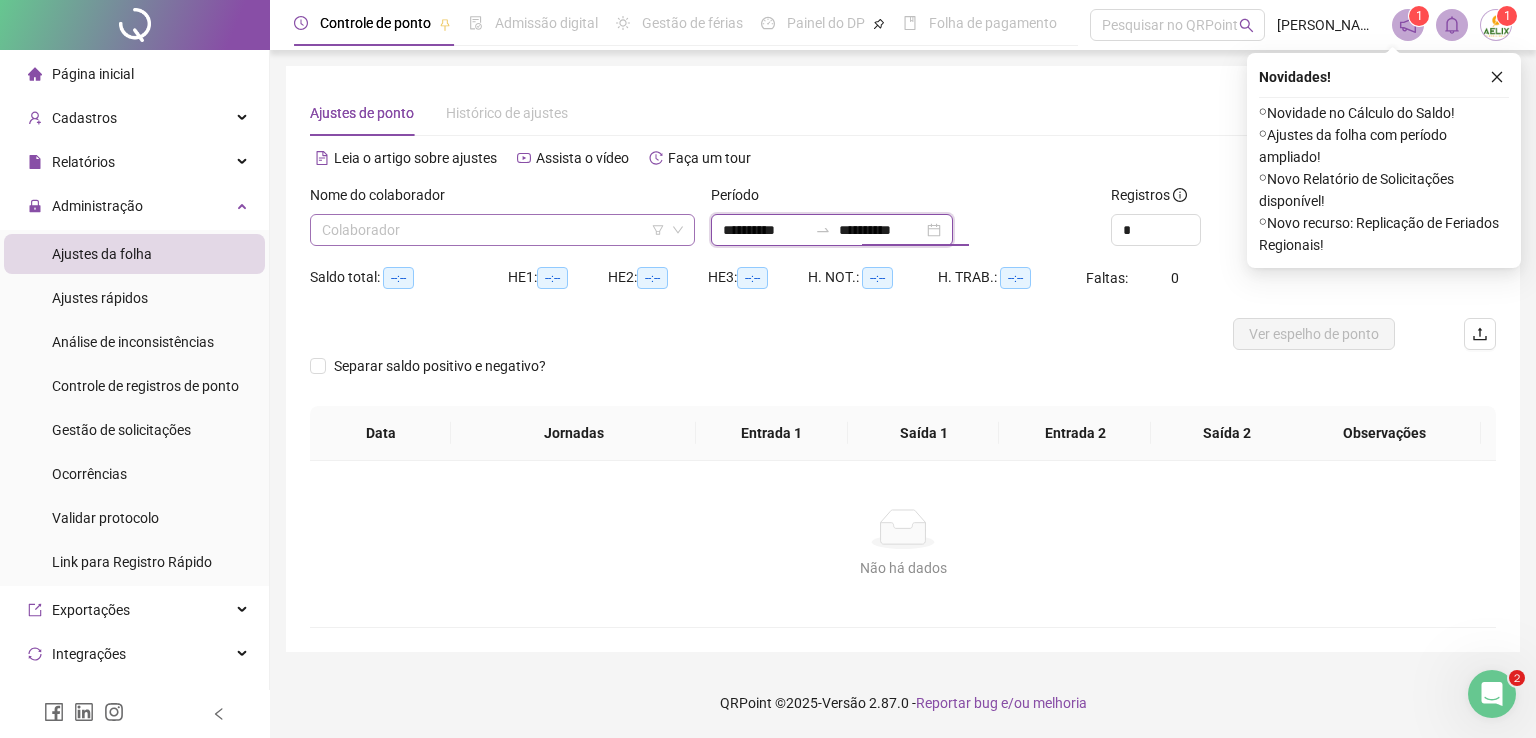 drag, startPoint x: 964, startPoint y: 233, endPoint x: 668, endPoint y: 233, distance: 296 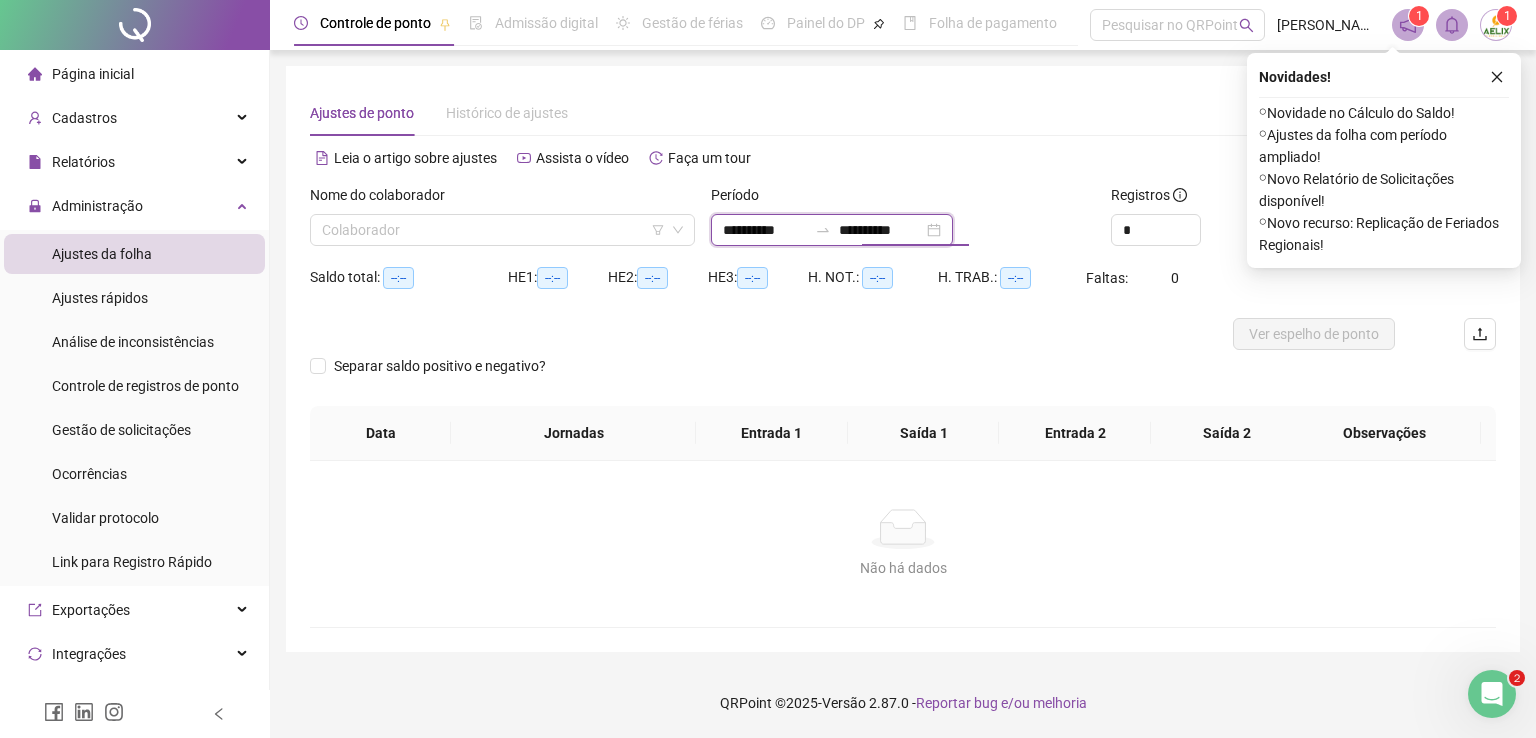 drag, startPoint x: 721, startPoint y: 230, endPoint x: 784, endPoint y: 230, distance: 63 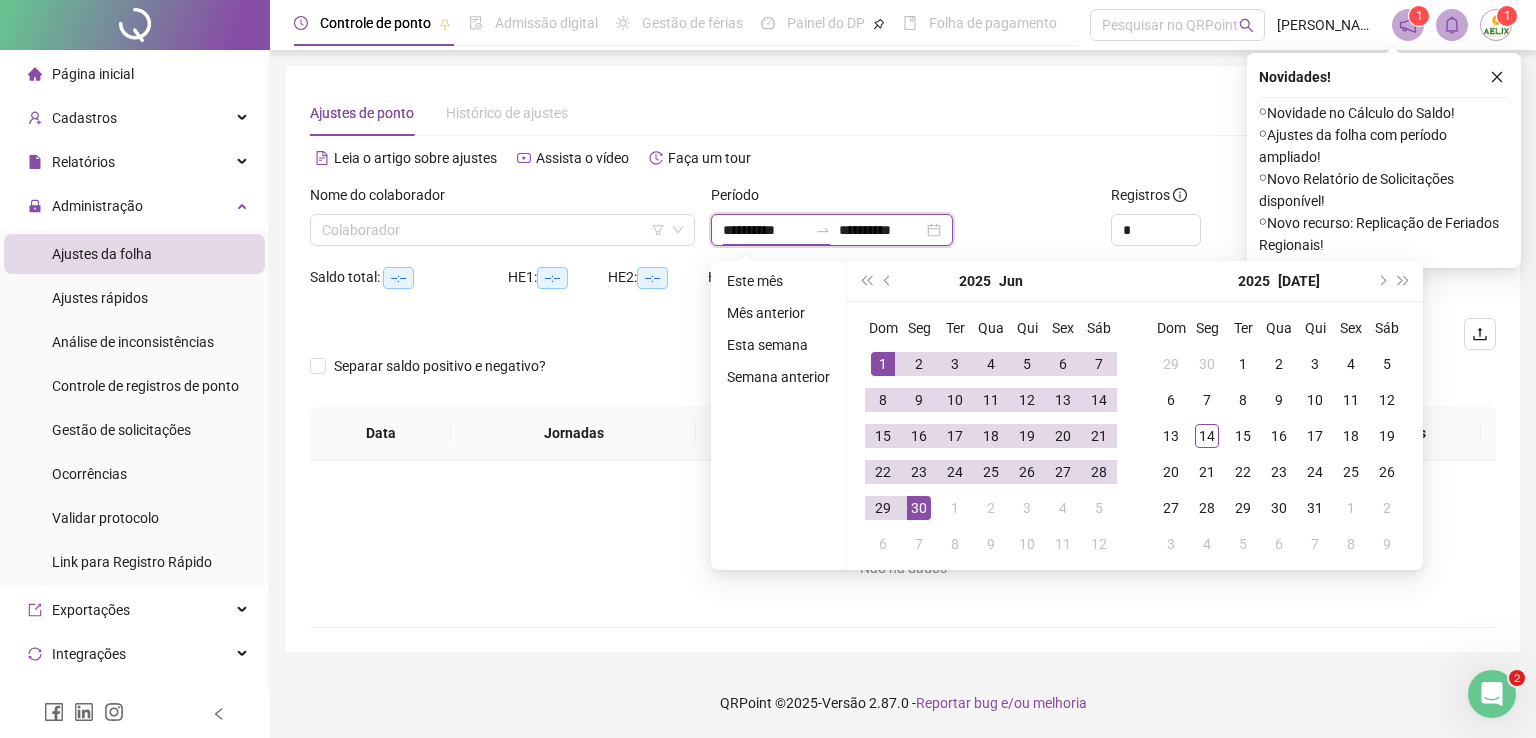 drag, startPoint x: 792, startPoint y: 230, endPoint x: 709, endPoint y: 230, distance: 83 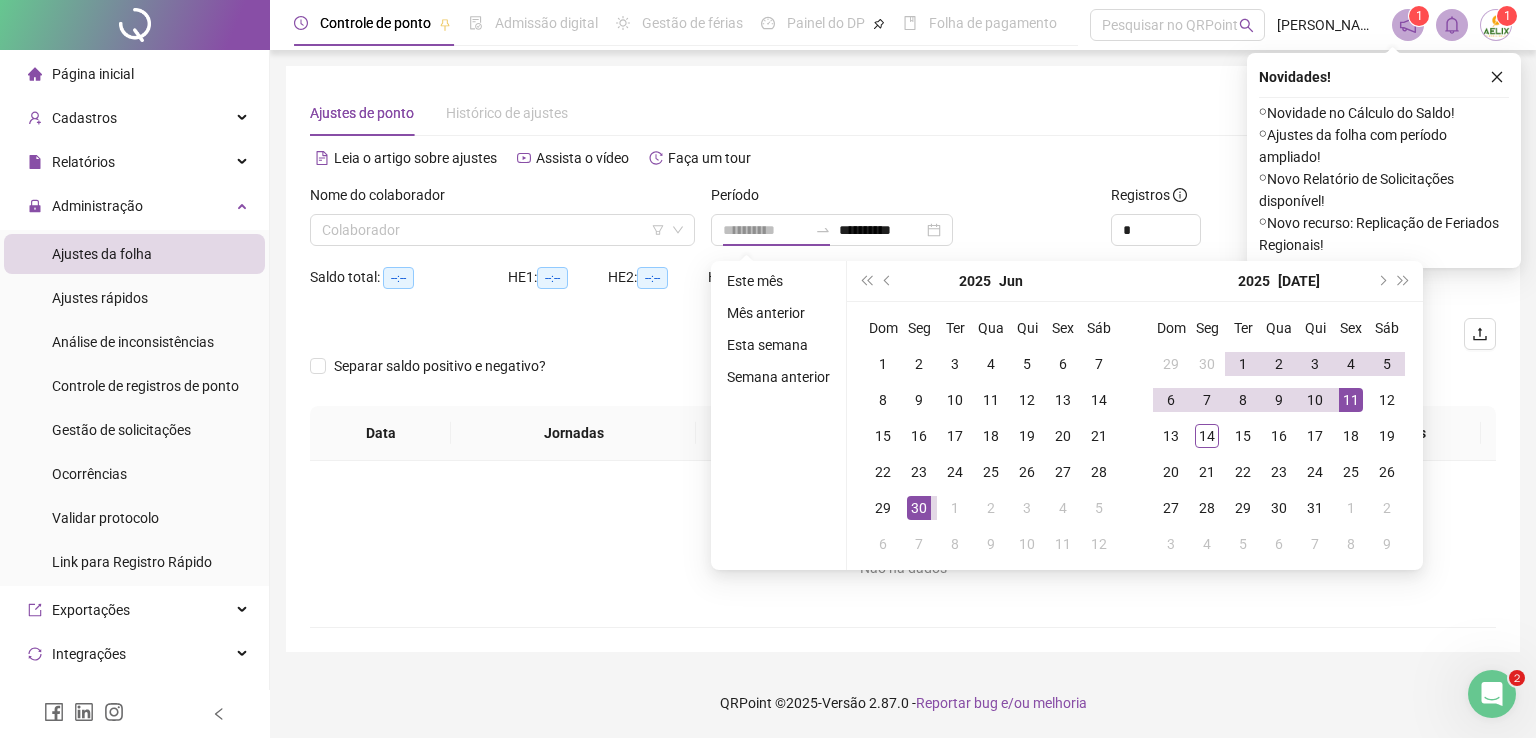 click on "11" at bounding box center (1351, 400) 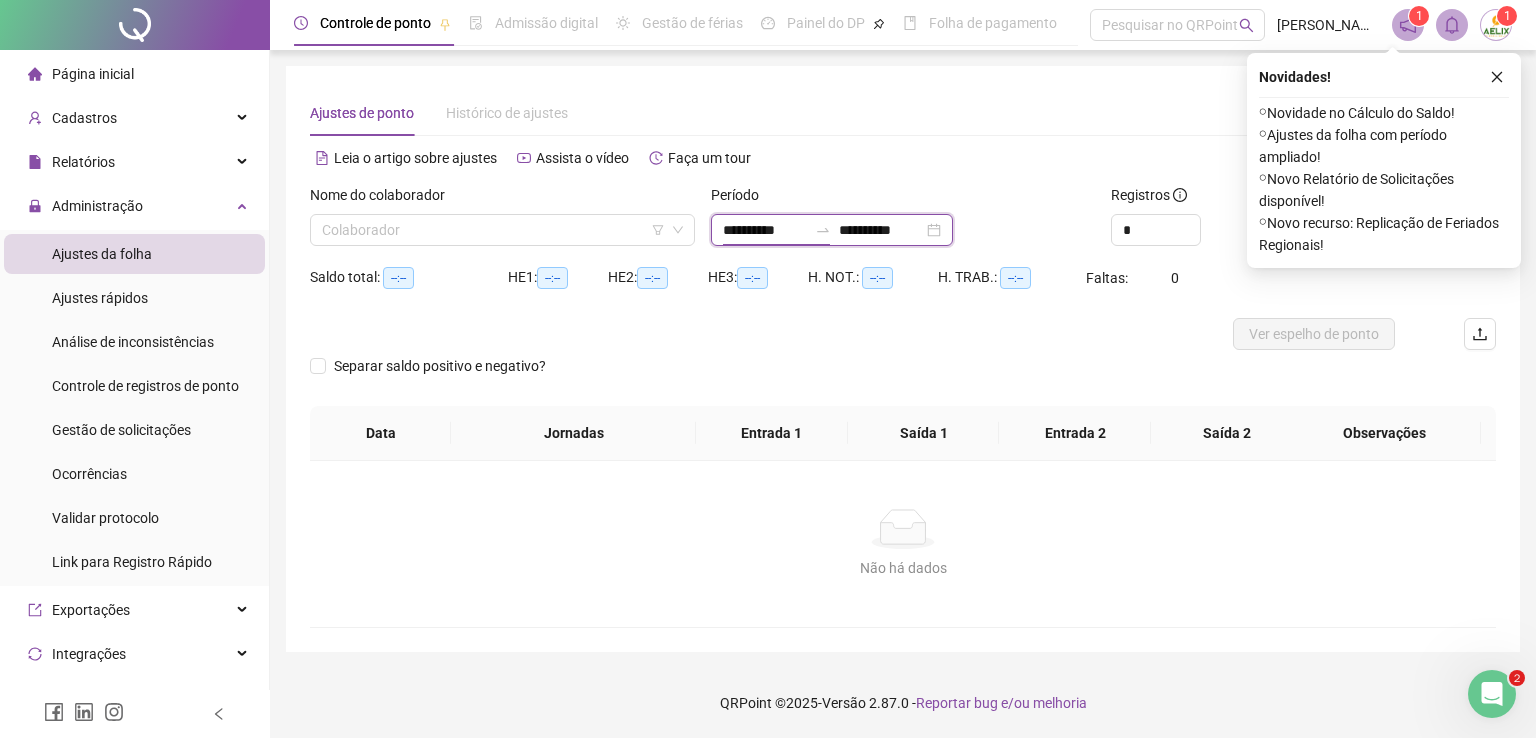 drag, startPoint x: 818, startPoint y: 227, endPoint x: 710, endPoint y: 236, distance: 108.37435 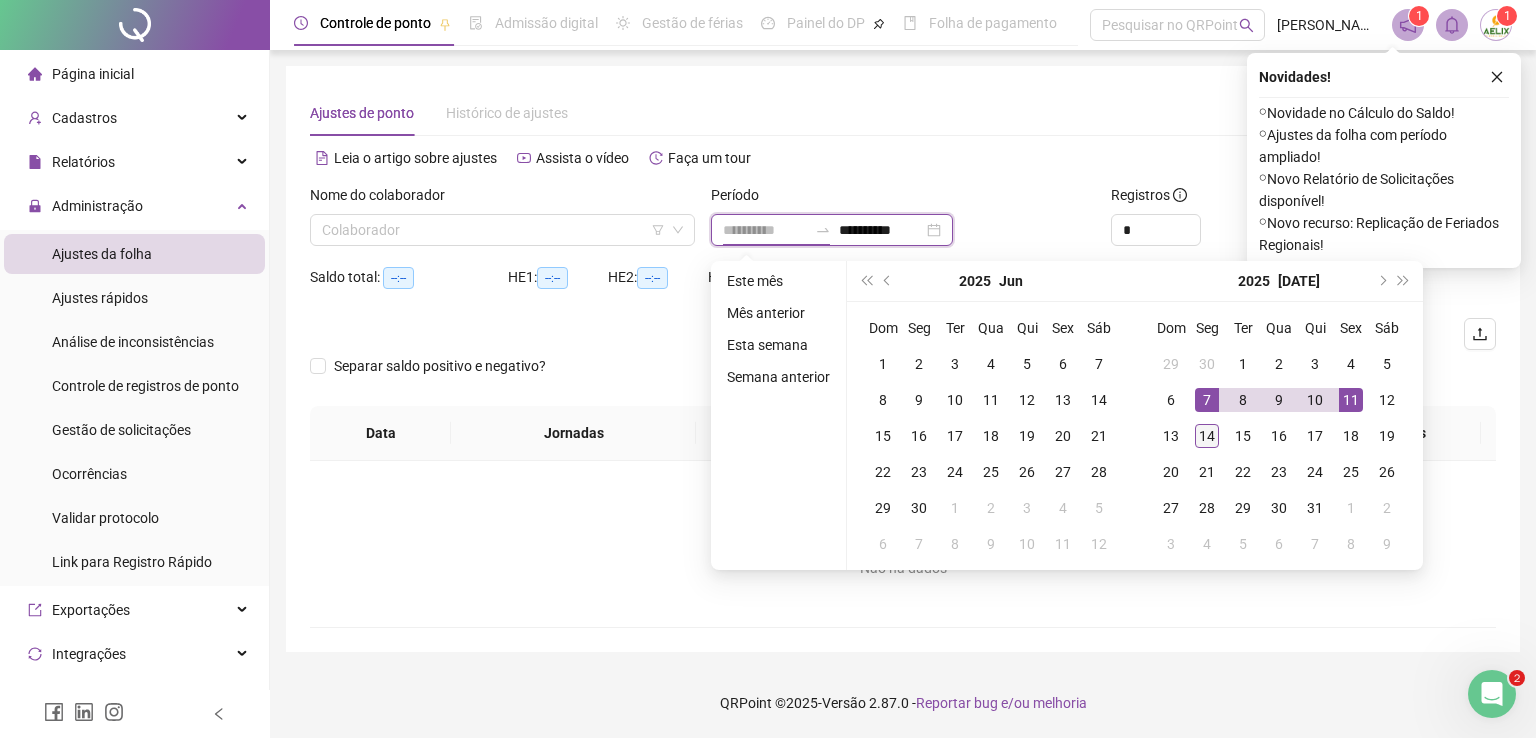 type on "**********" 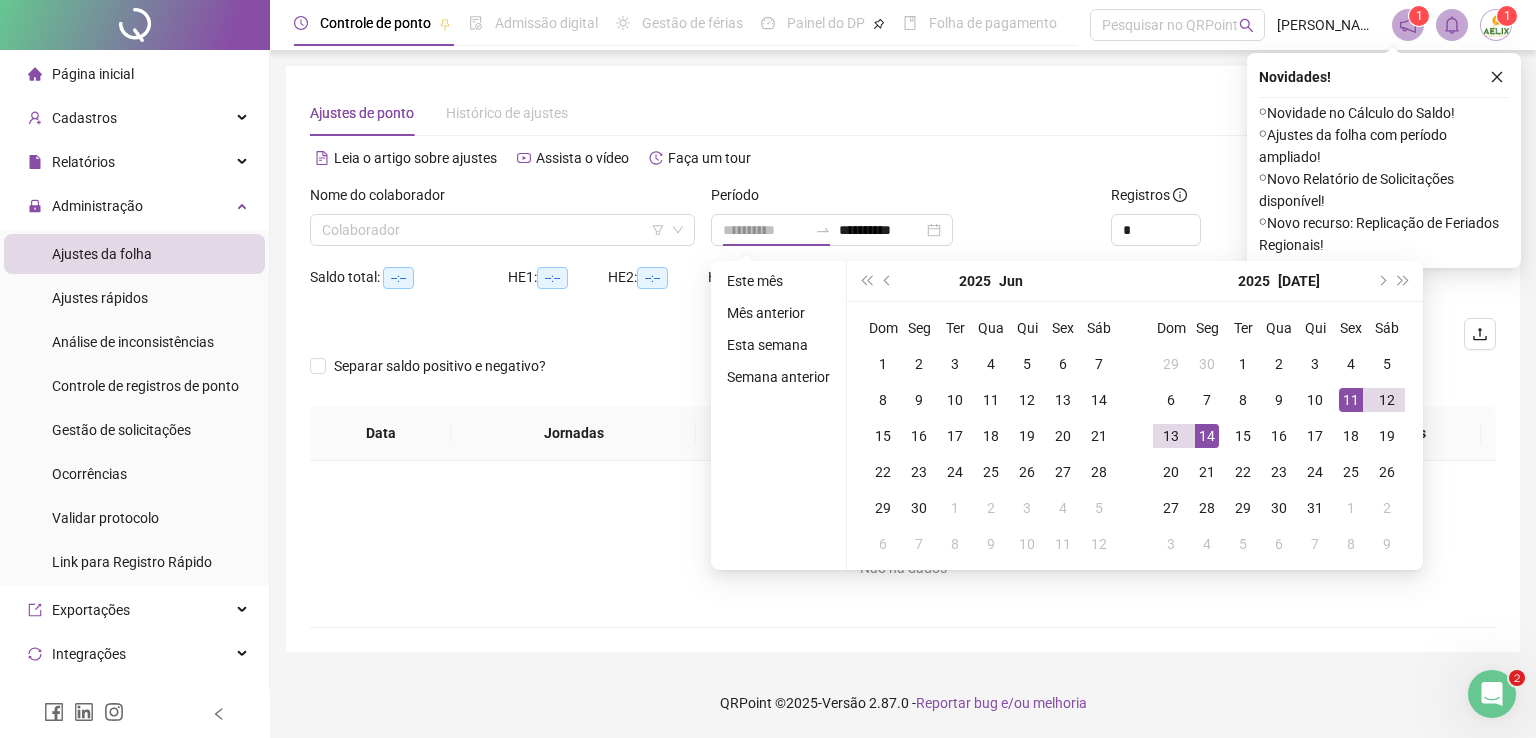 click on "14" at bounding box center (1207, 436) 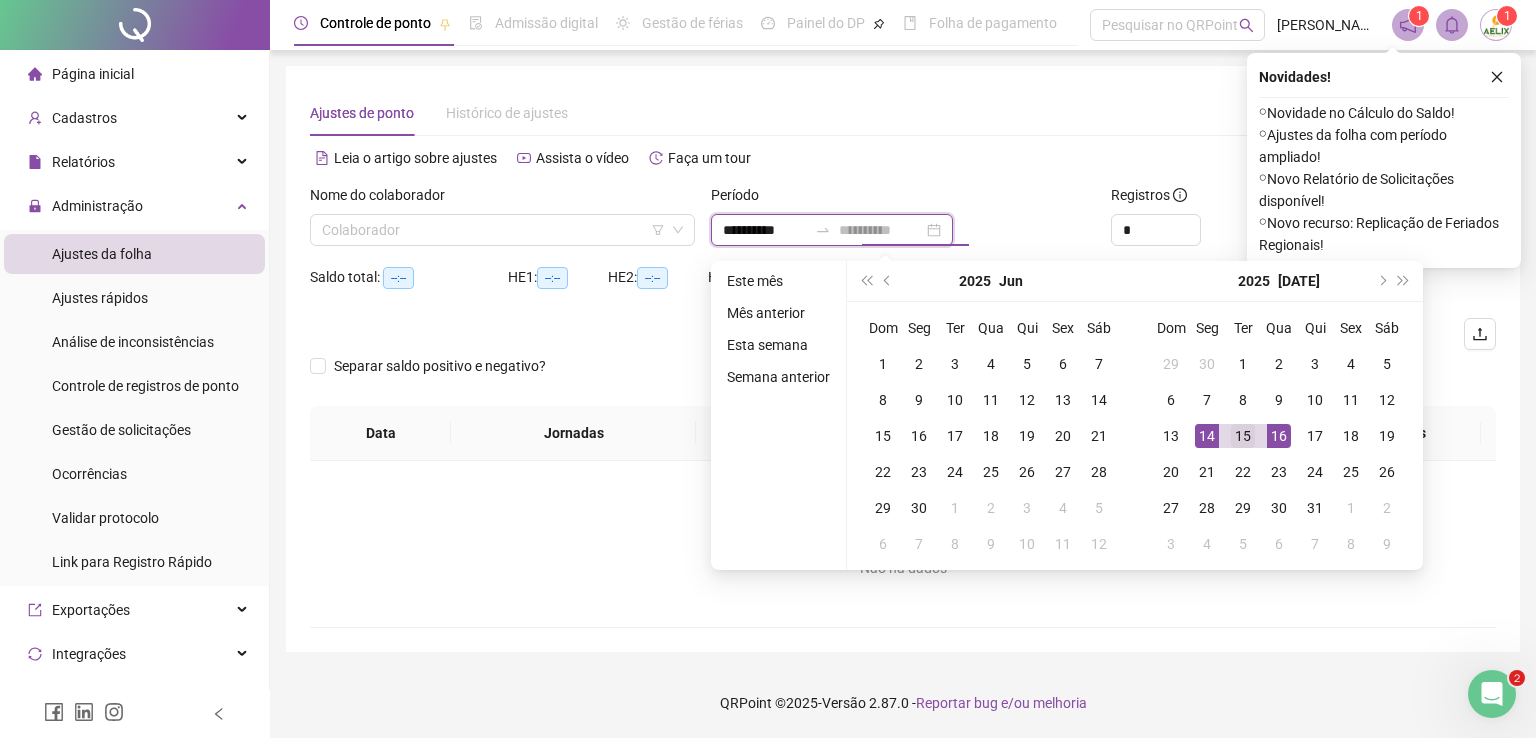 type on "**********" 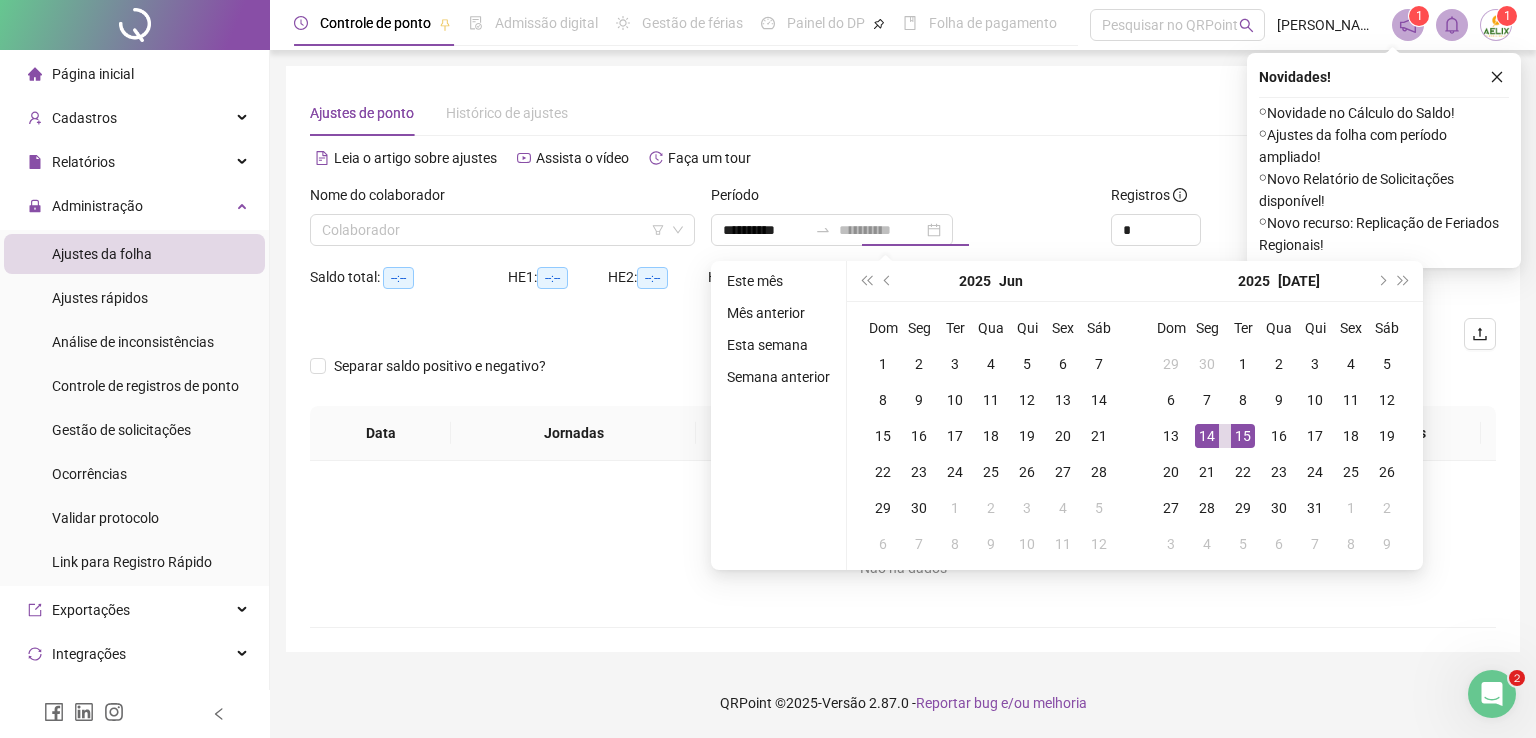 click on "15" at bounding box center [1243, 436] 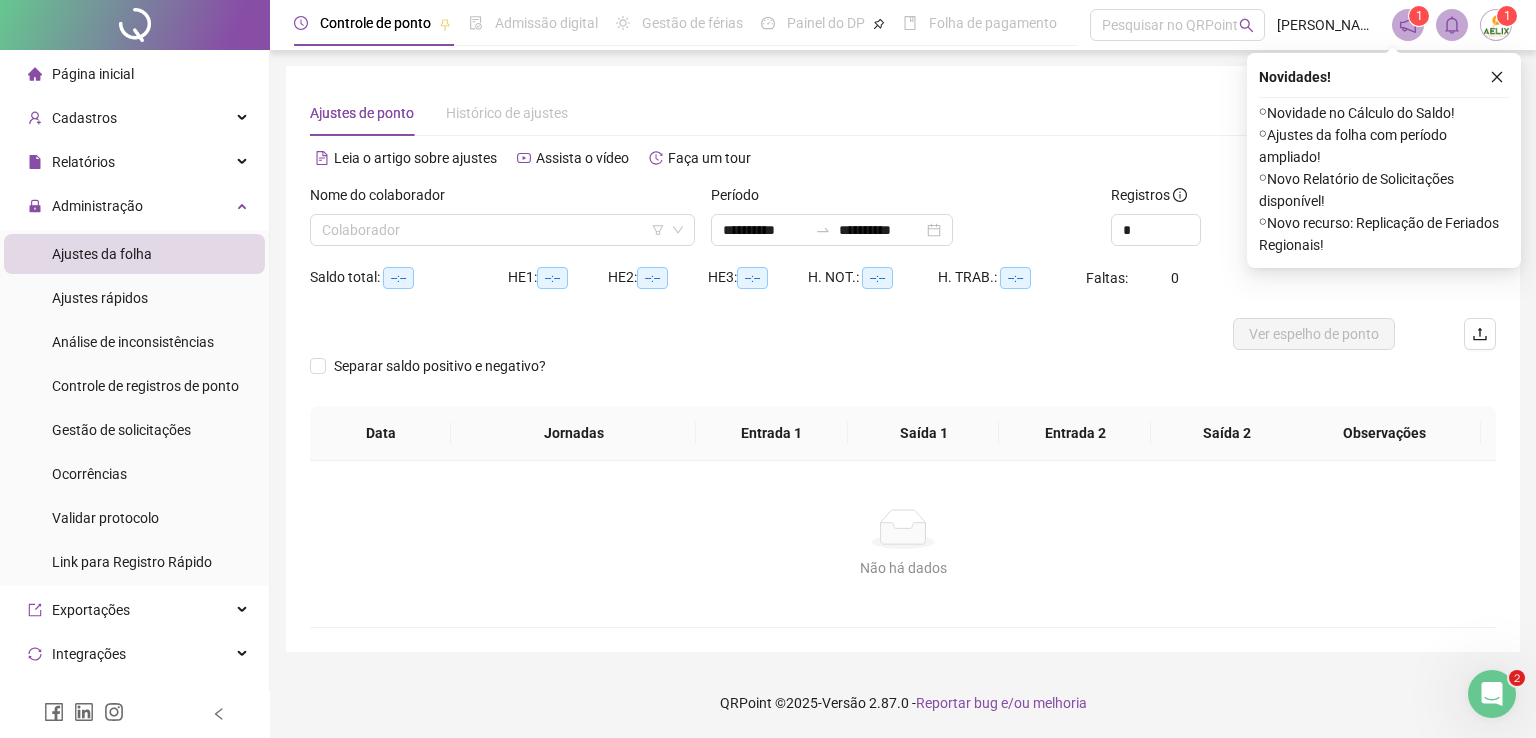 click at bounding box center (1497, 77) 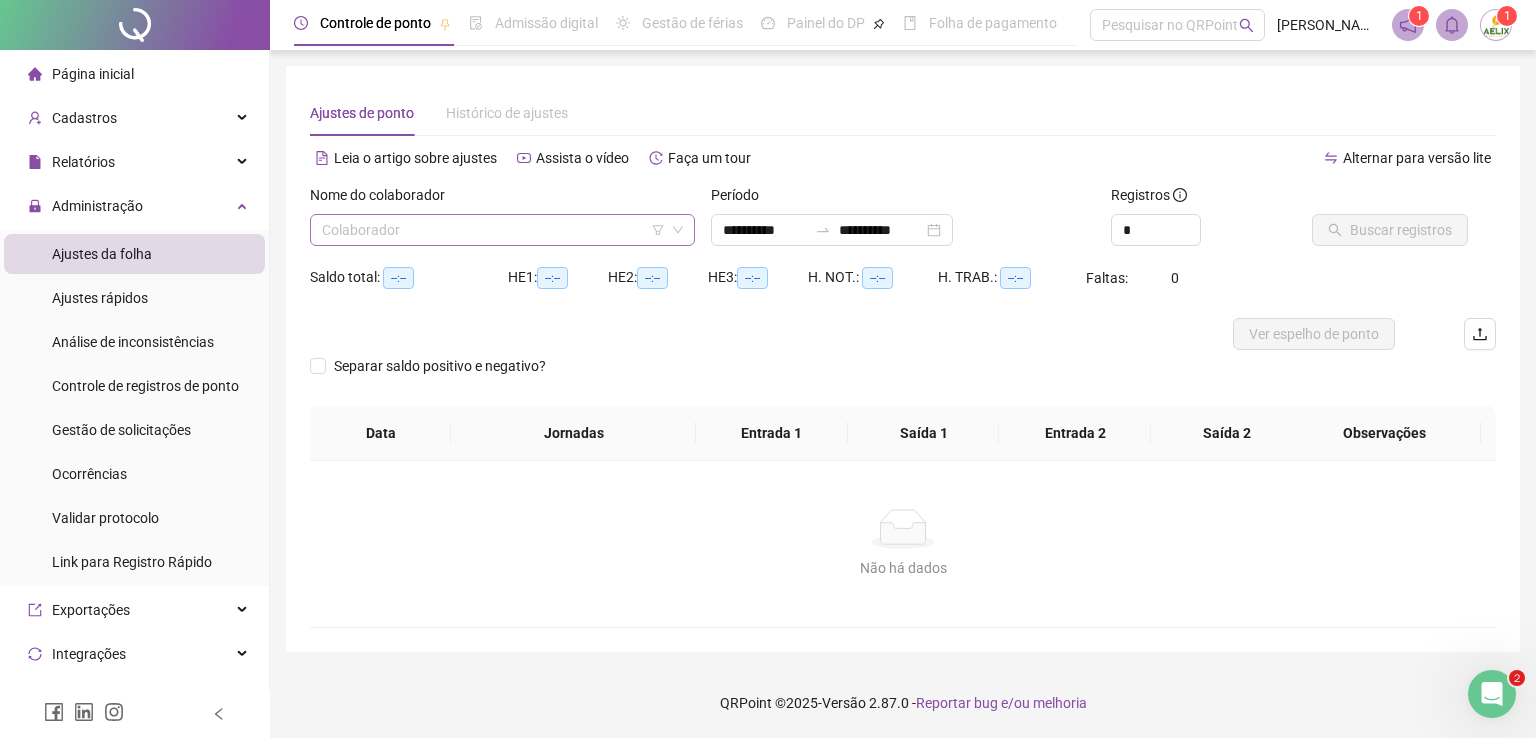 click at bounding box center [496, 230] 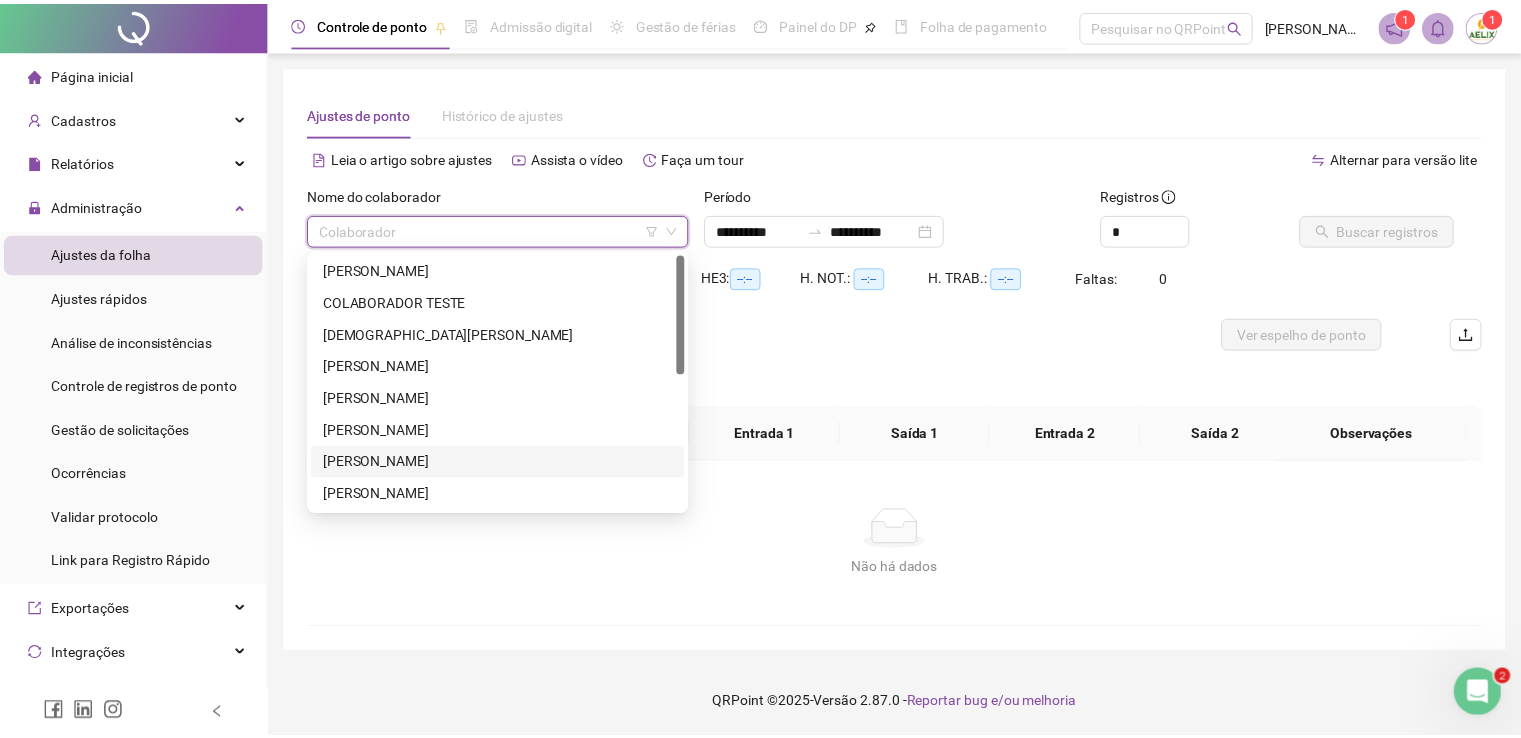 scroll, scrollTop: 200, scrollLeft: 0, axis: vertical 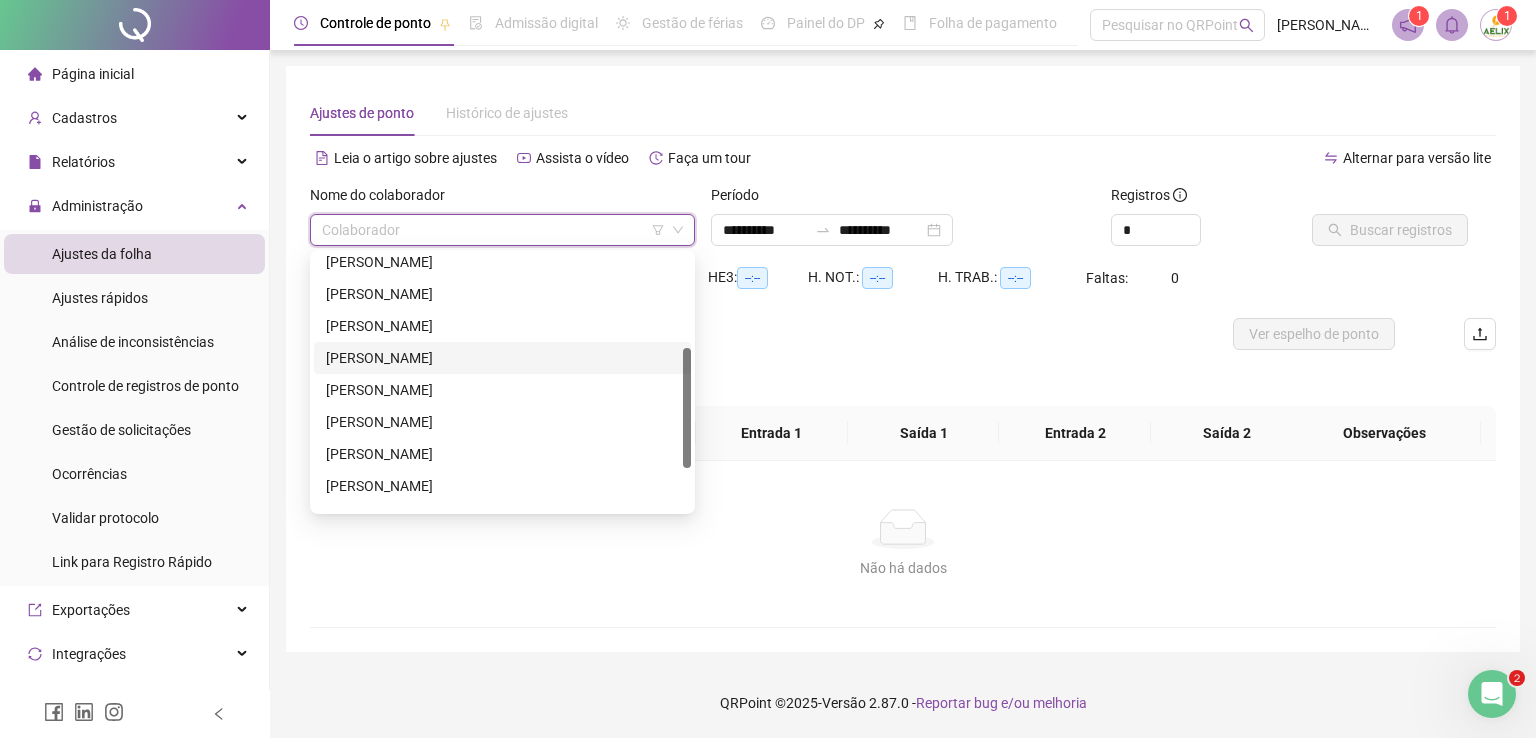 click on "[PERSON_NAME]" at bounding box center (502, 358) 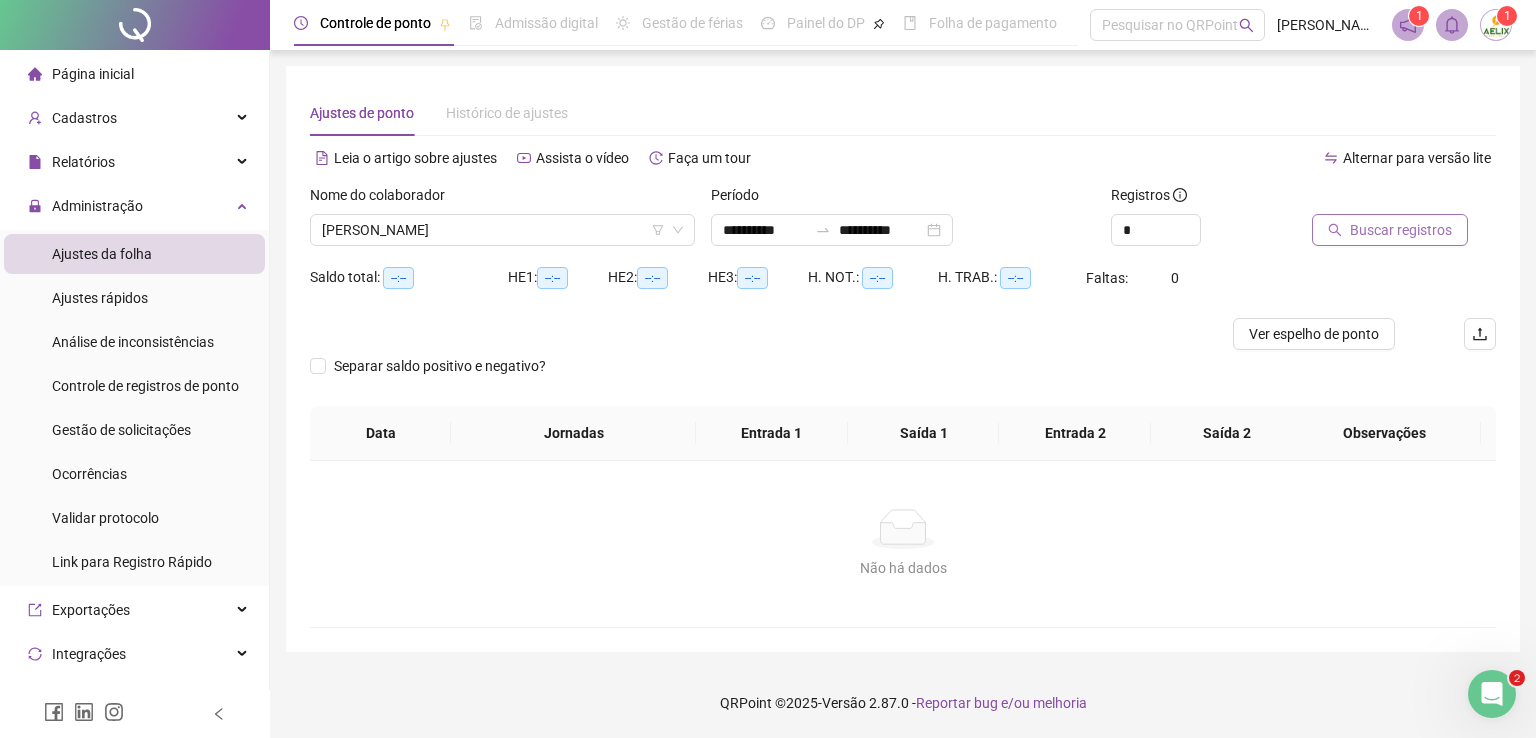 click on "Buscar registros" at bounding box center (1390, 230) 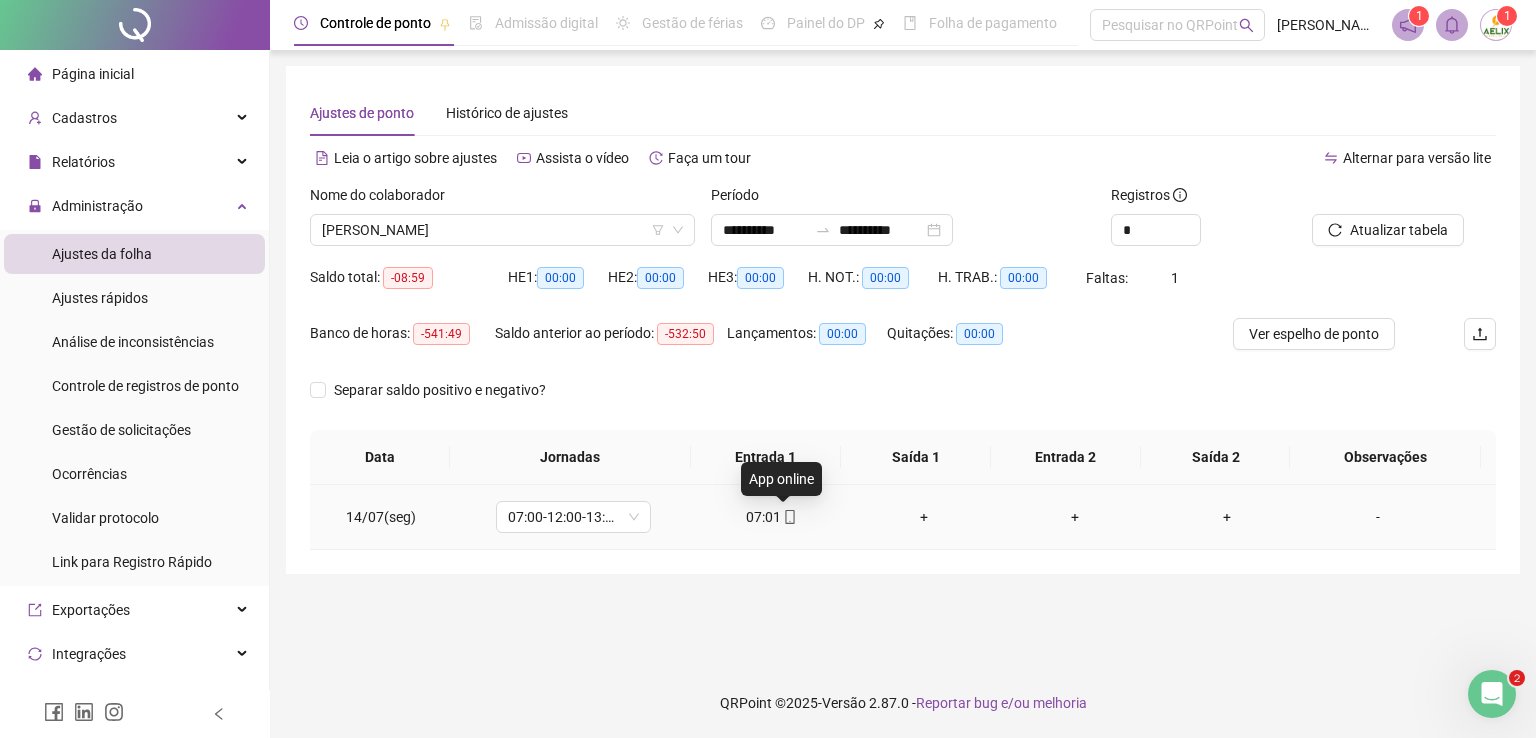 click 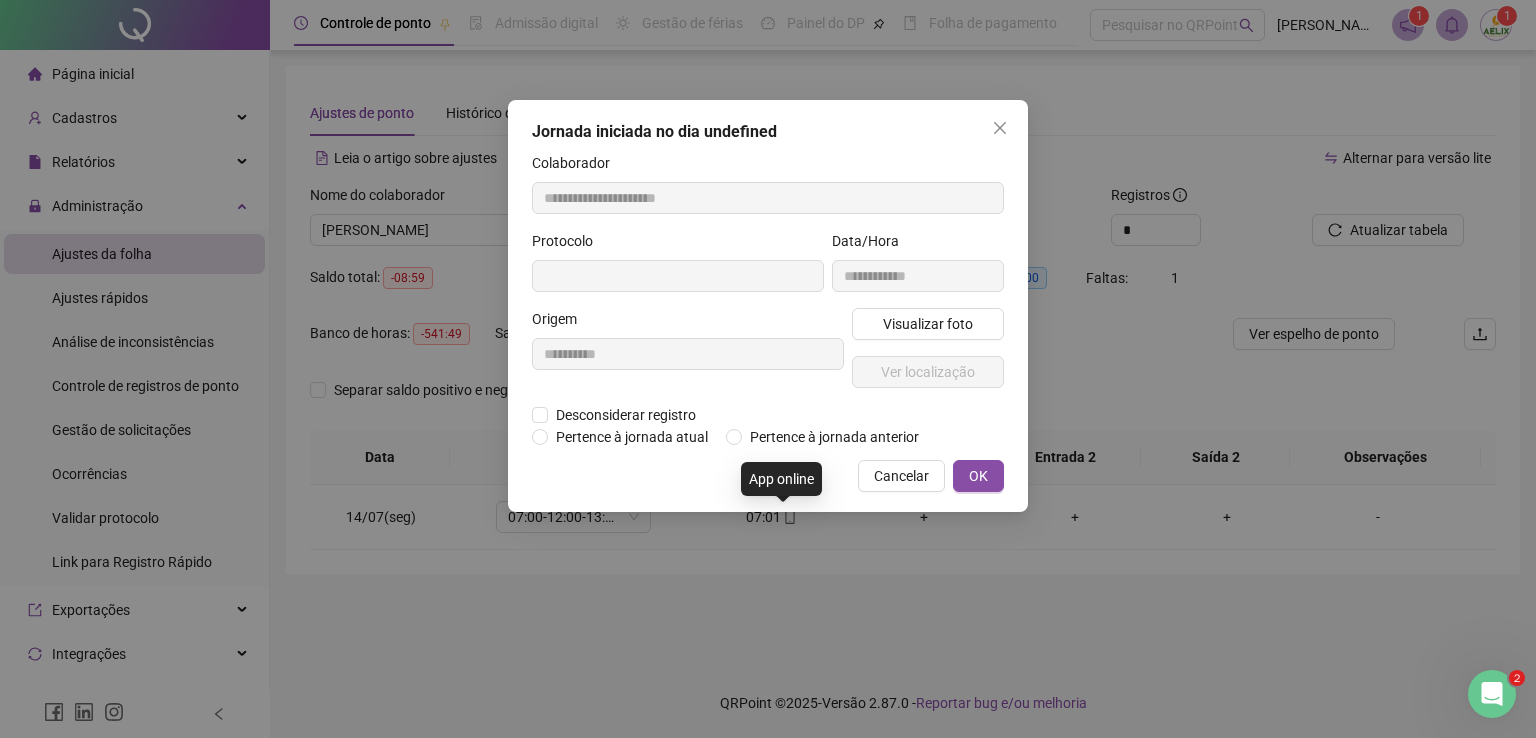 type on "**********" 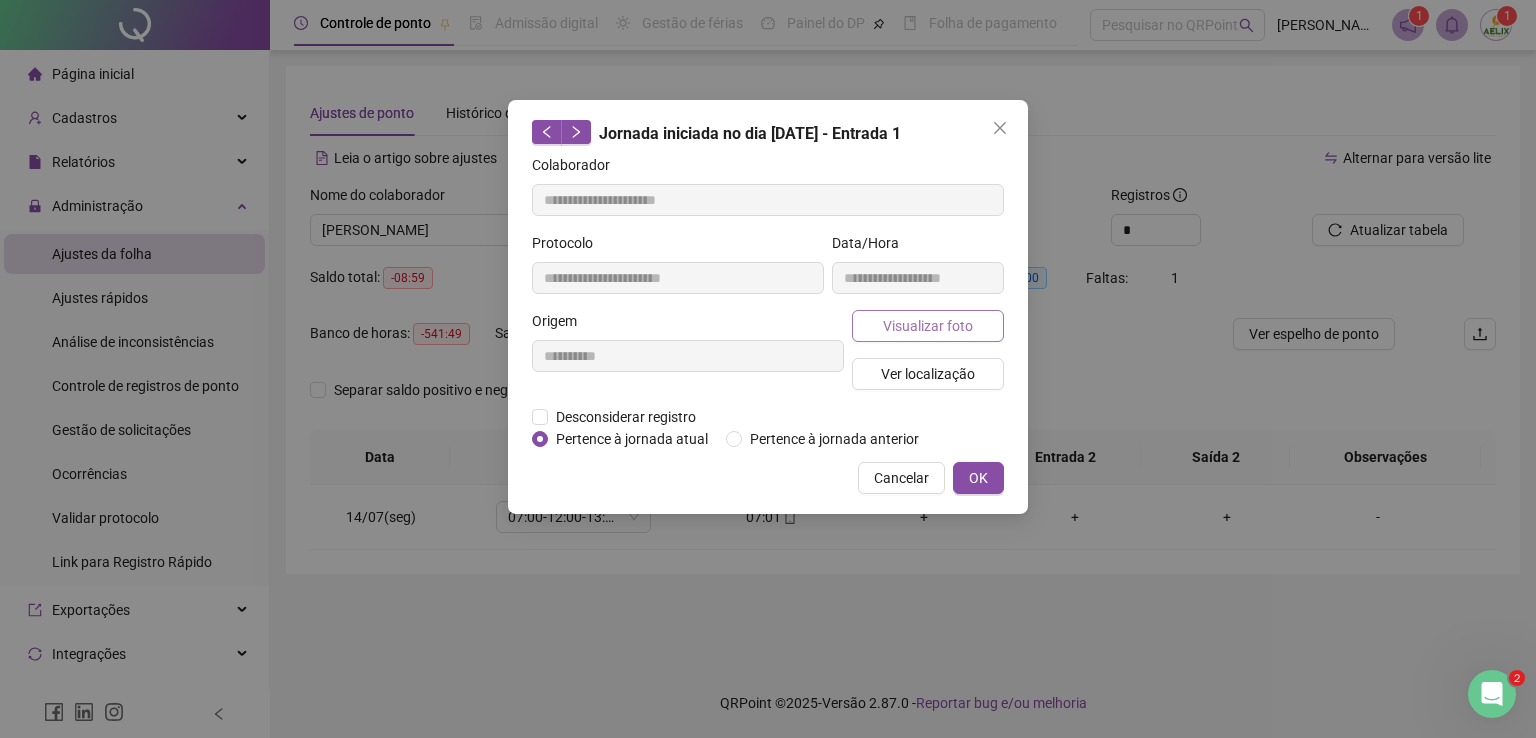 click on "Visualizar foto" at bounding box center (928, 326) 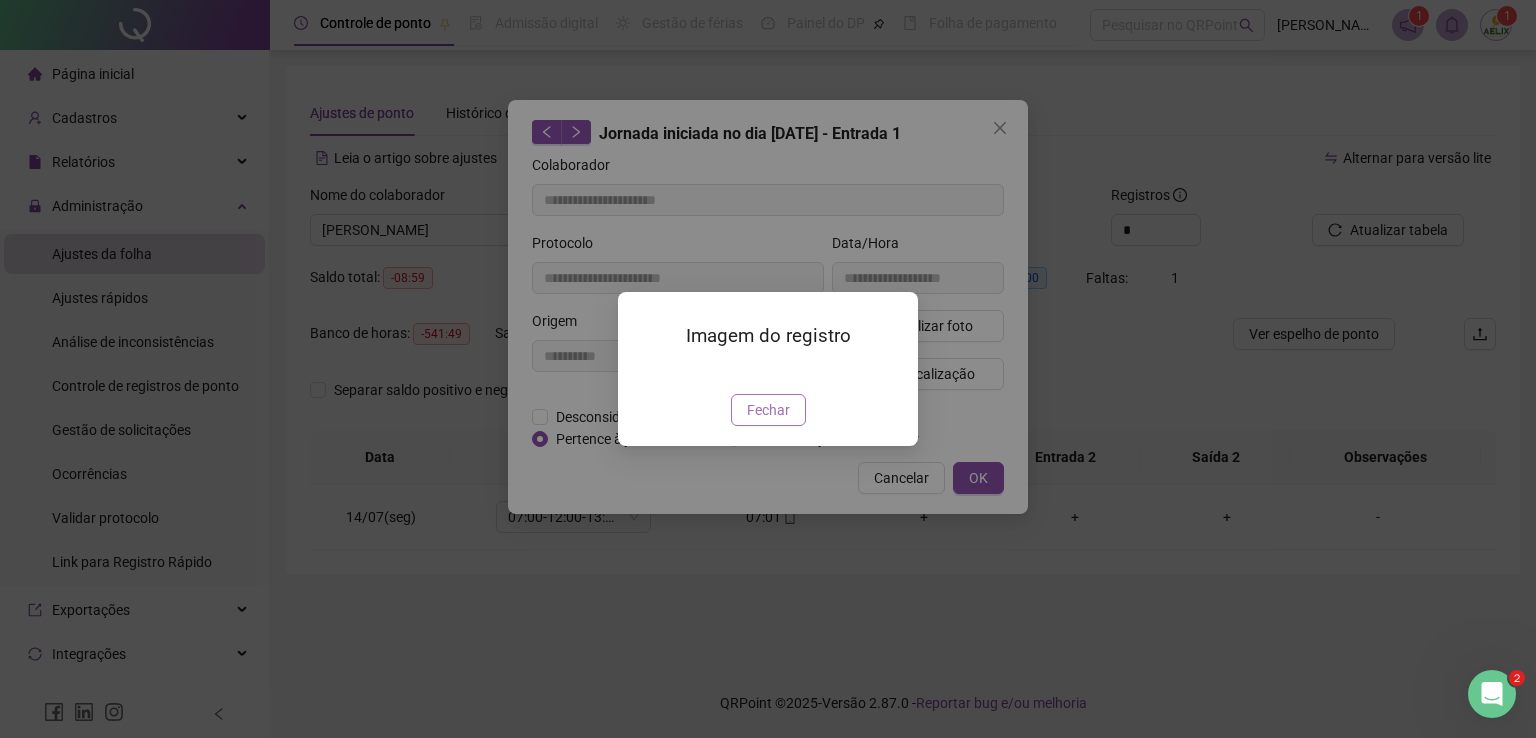 click on "Fechar" at bounding box center (768, 410) 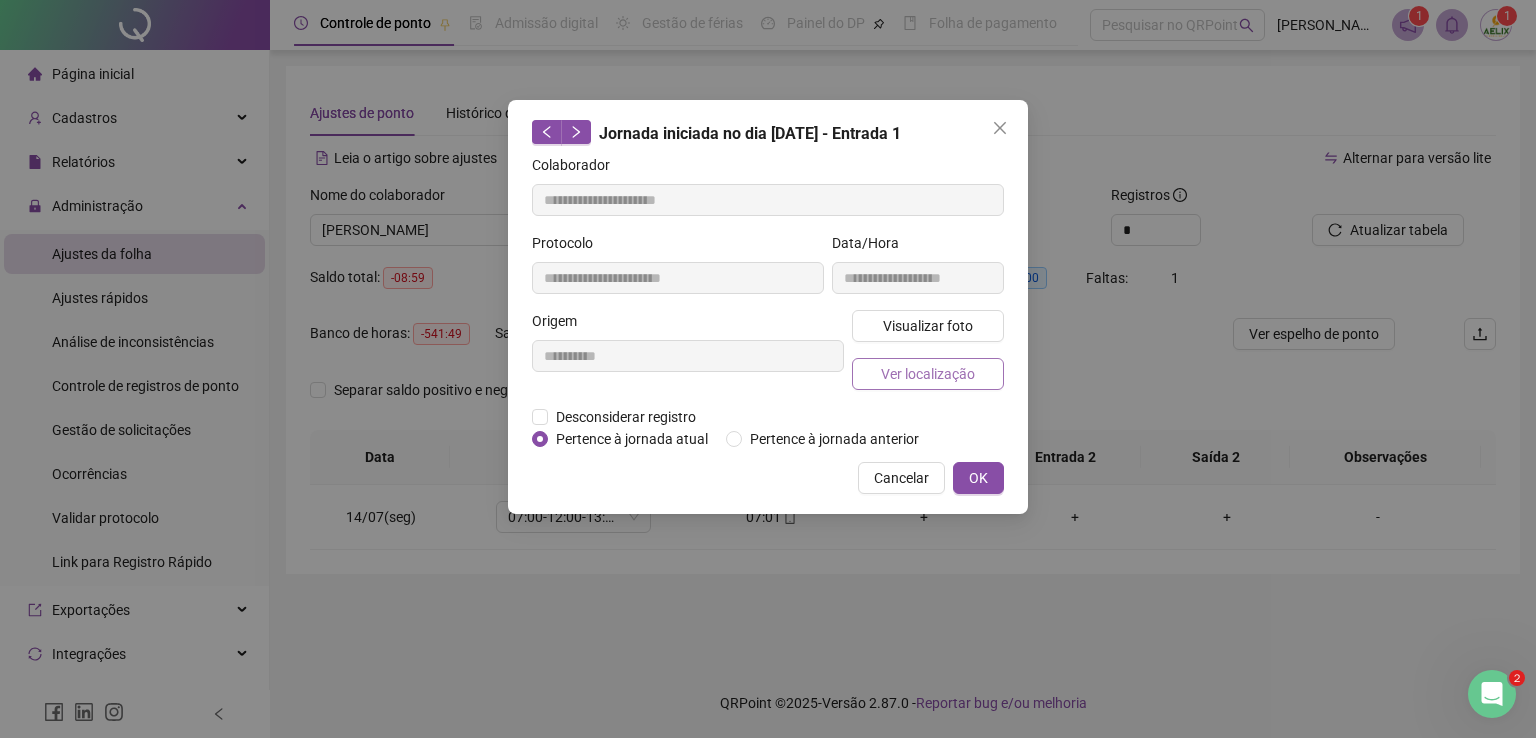 click on "Ver localização" at bounding box center (928, 374) 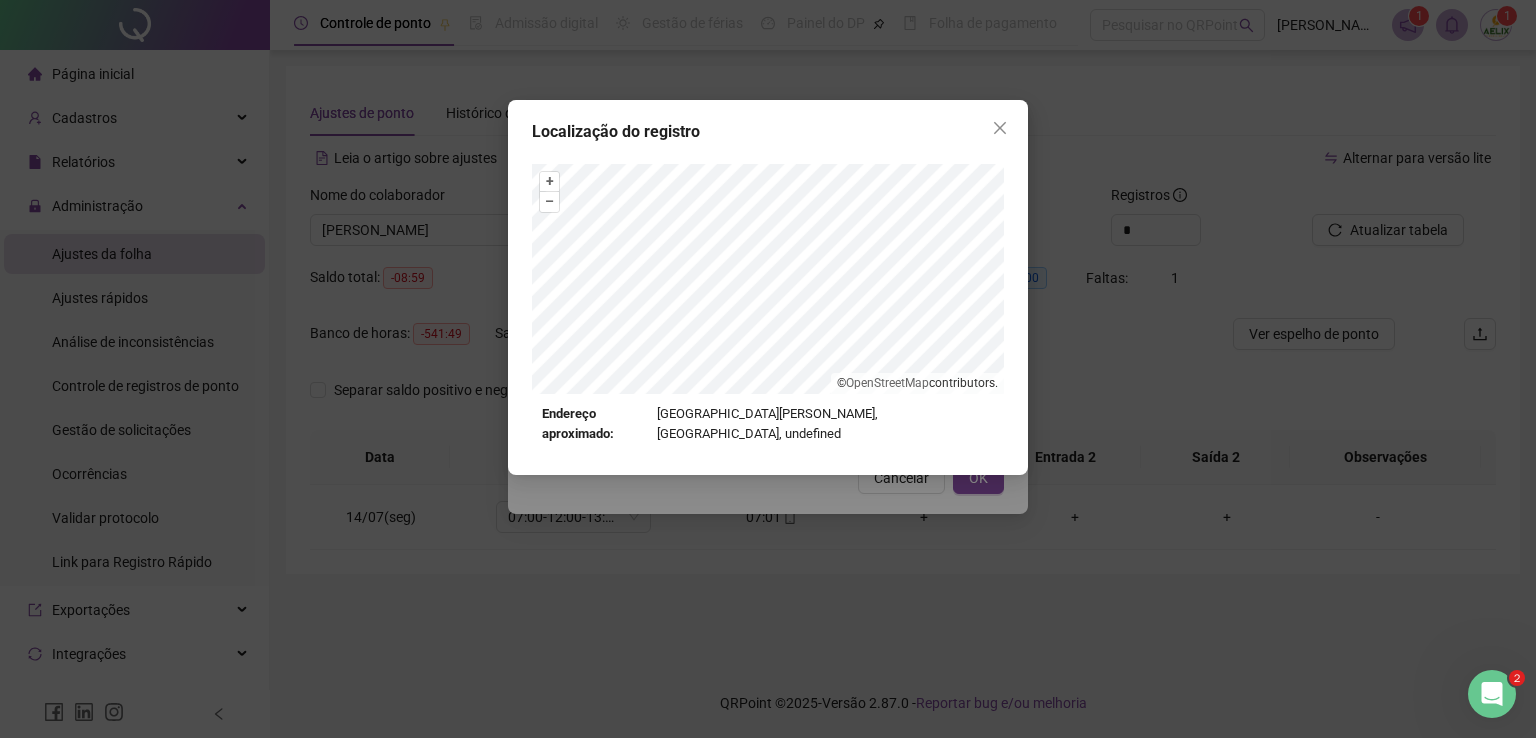 click 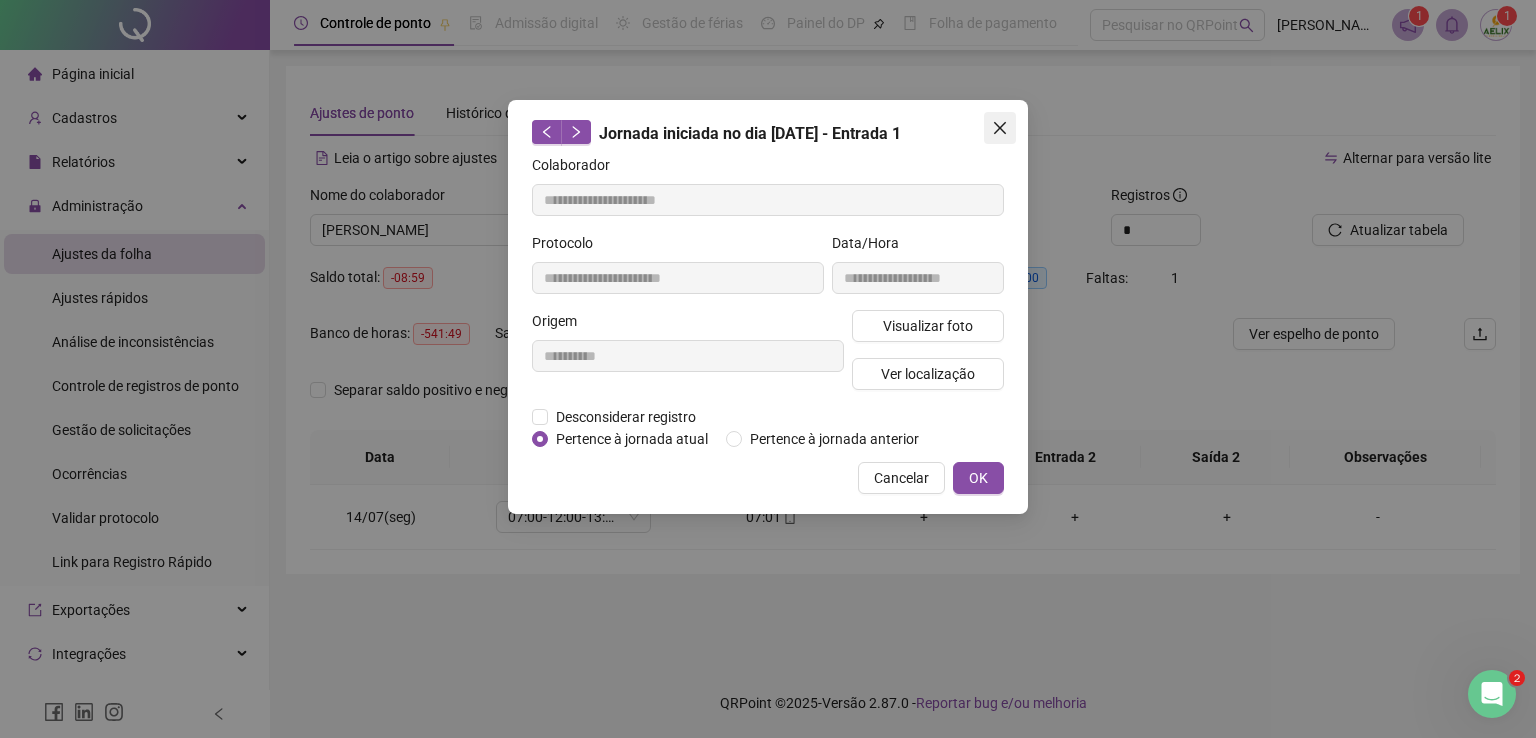 click at bounding box center [1000, 128] 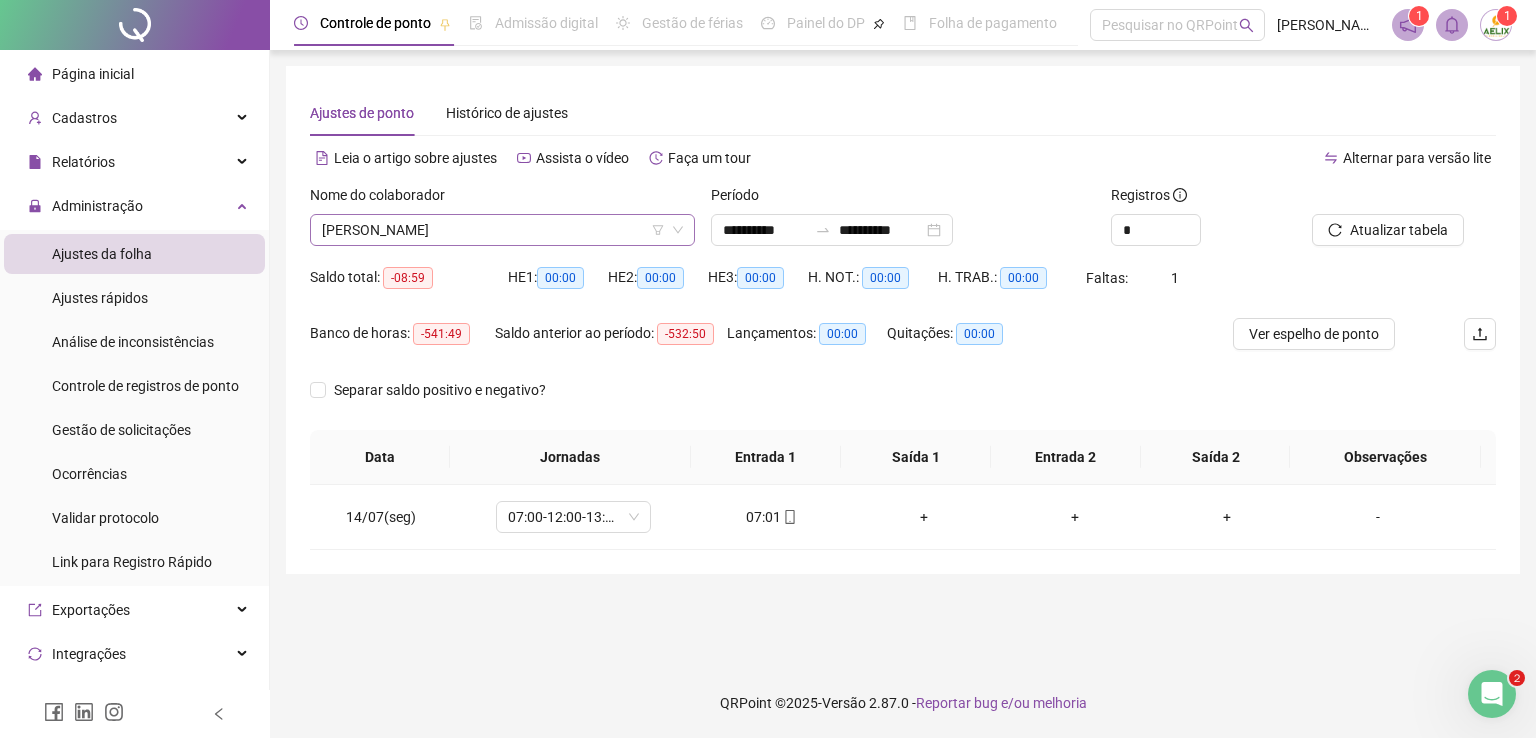 click 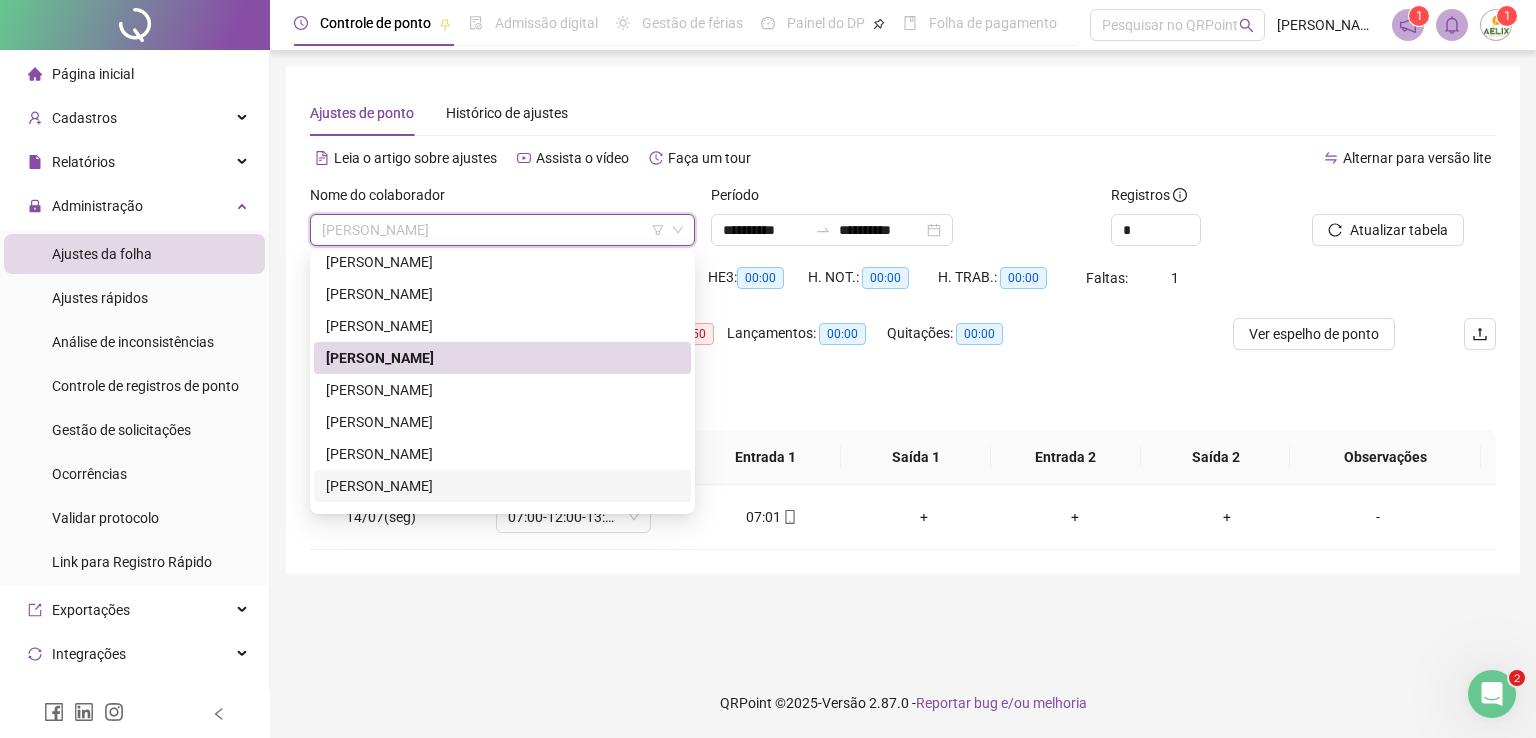 click on "[PERSON_NAME]" at bounding box center [502, 486] 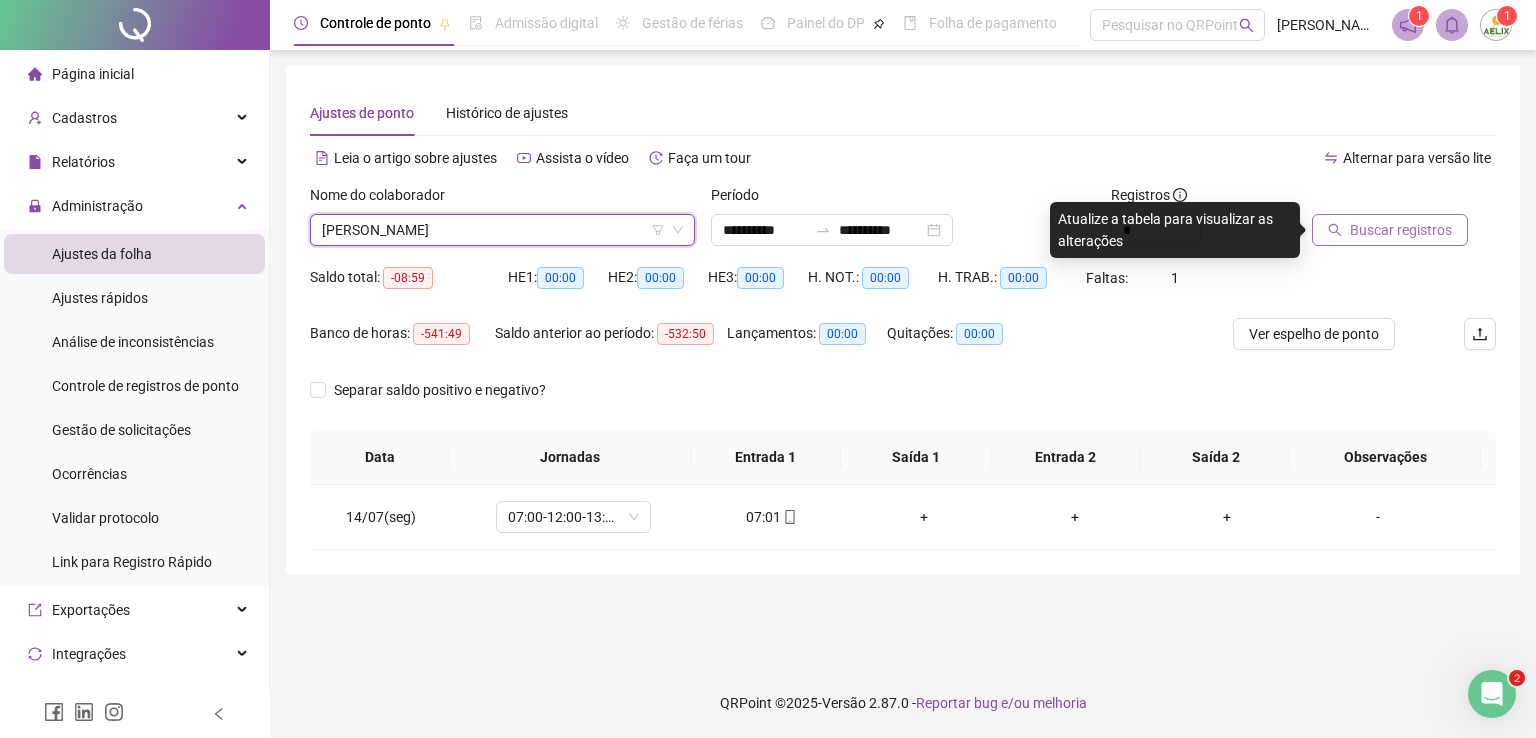 click on "Buscar registros" at bounding box center [1401, 230] 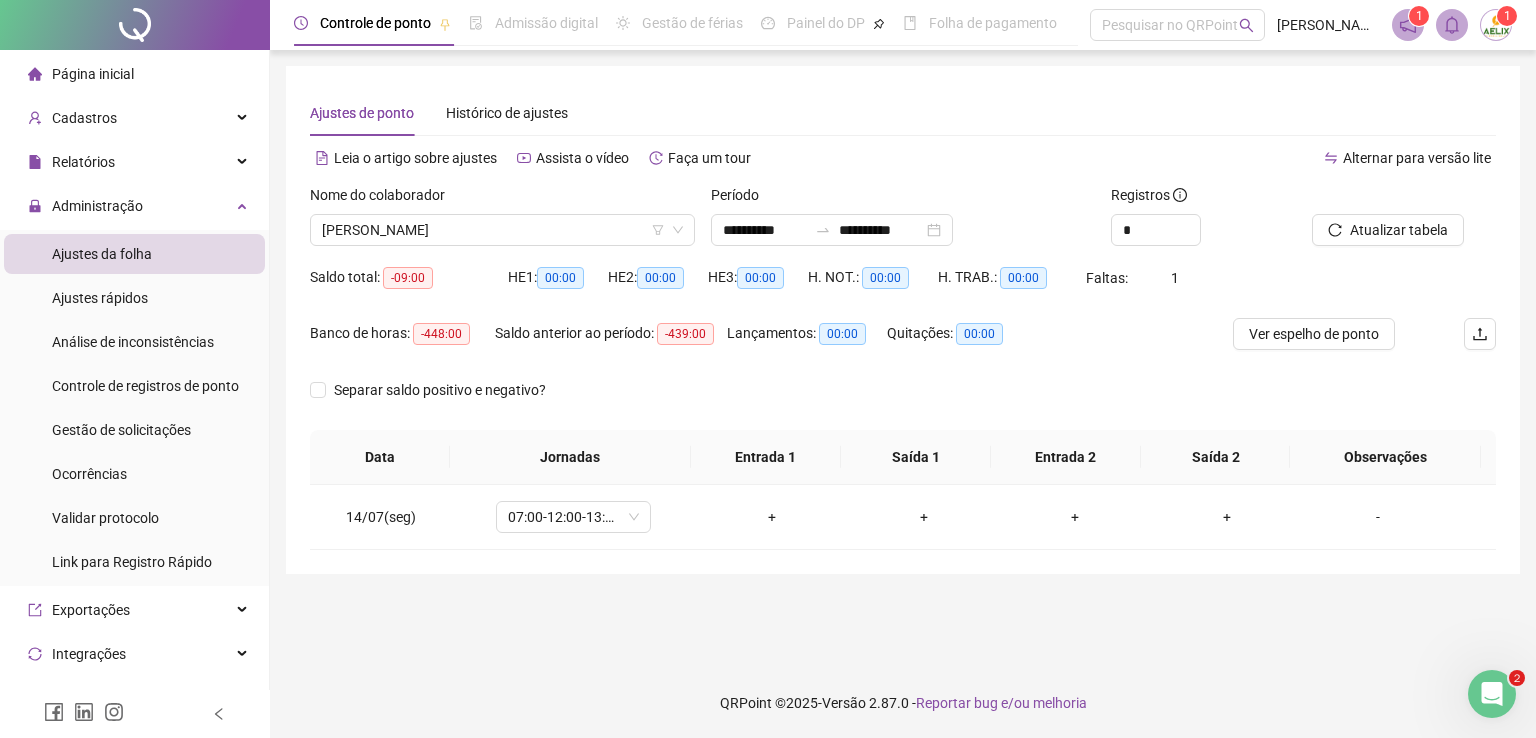 click on "Página inicial" at bounding box center (93, 74) 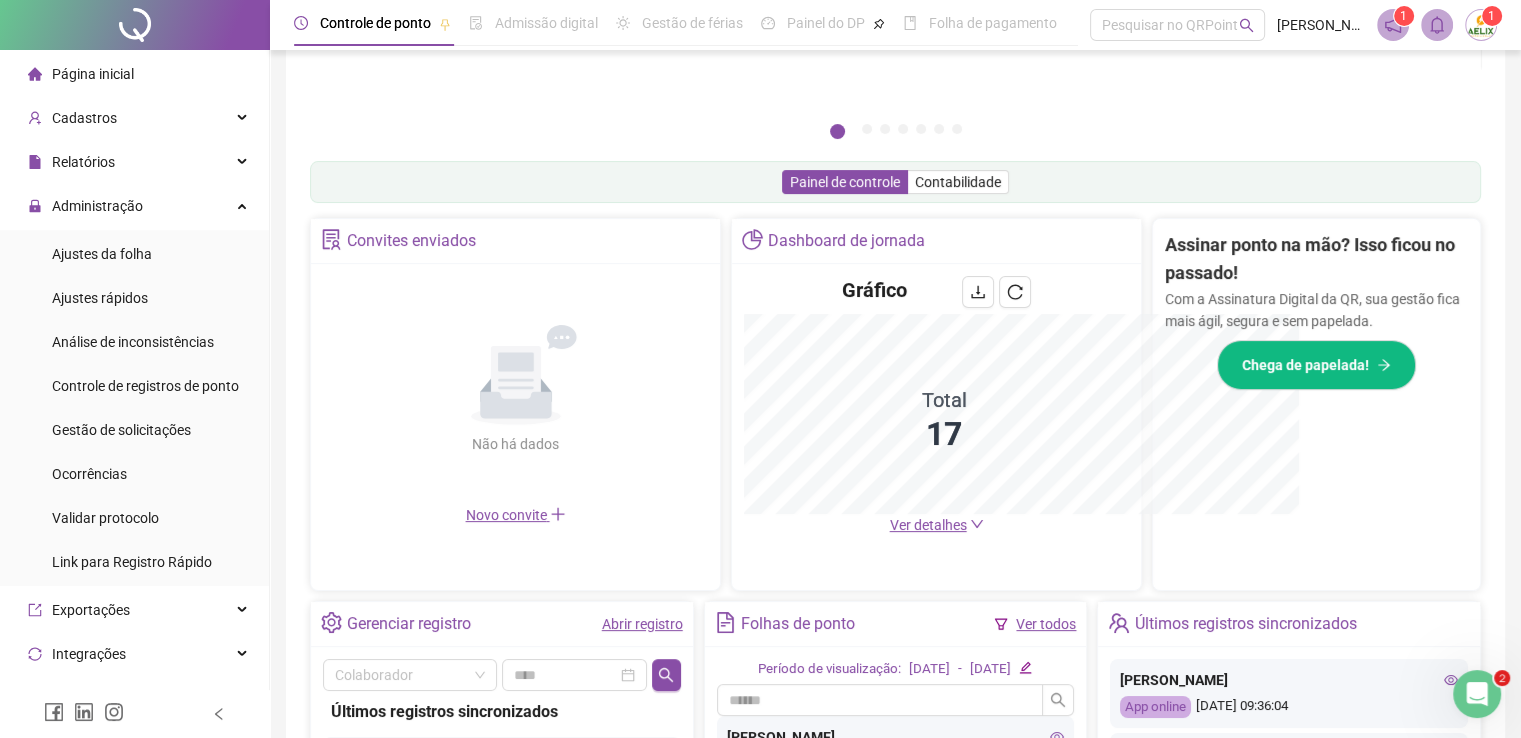 scroll, scrollTop: 520, scrollLeft: 0, axis: vertical 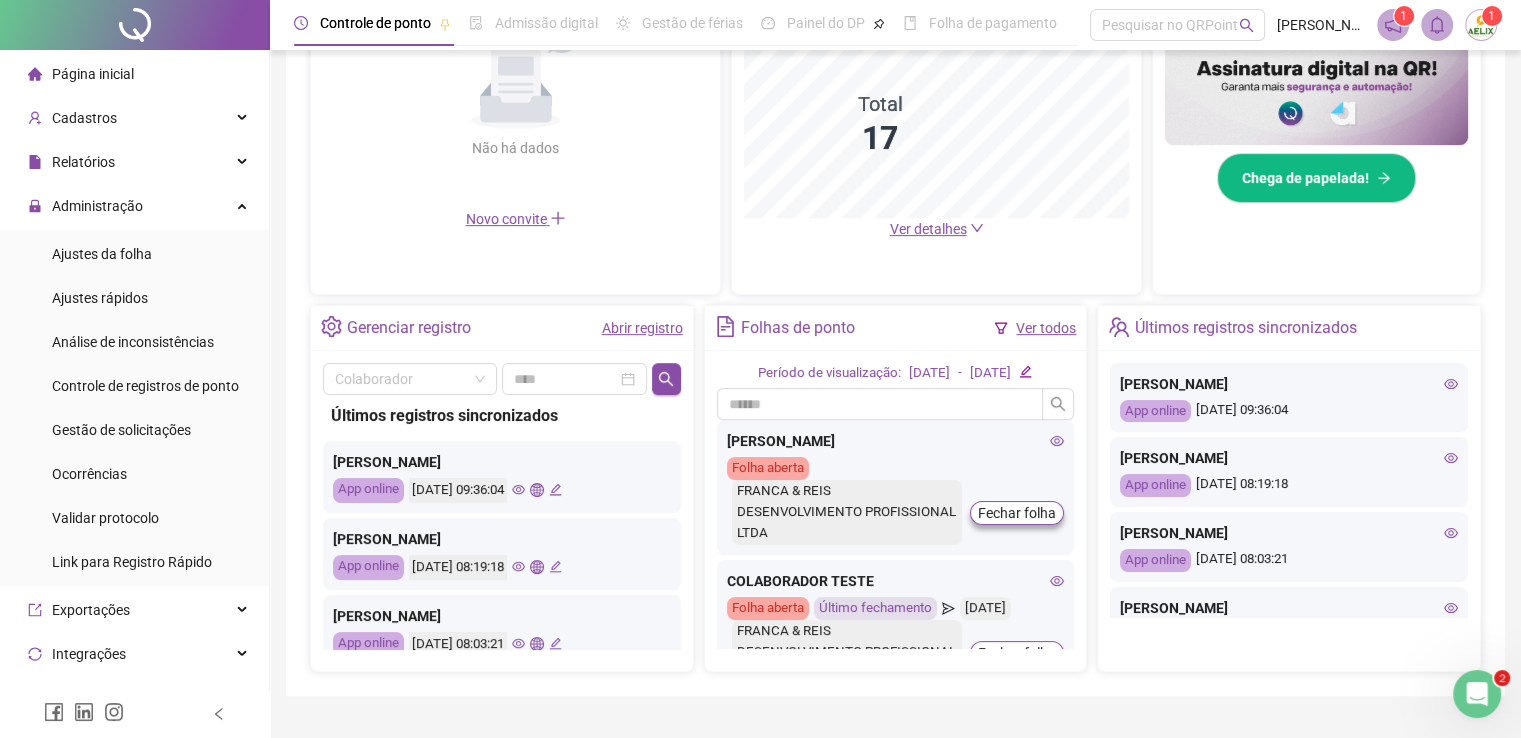 click on "Página inicial" at bounding box center [93, 74] 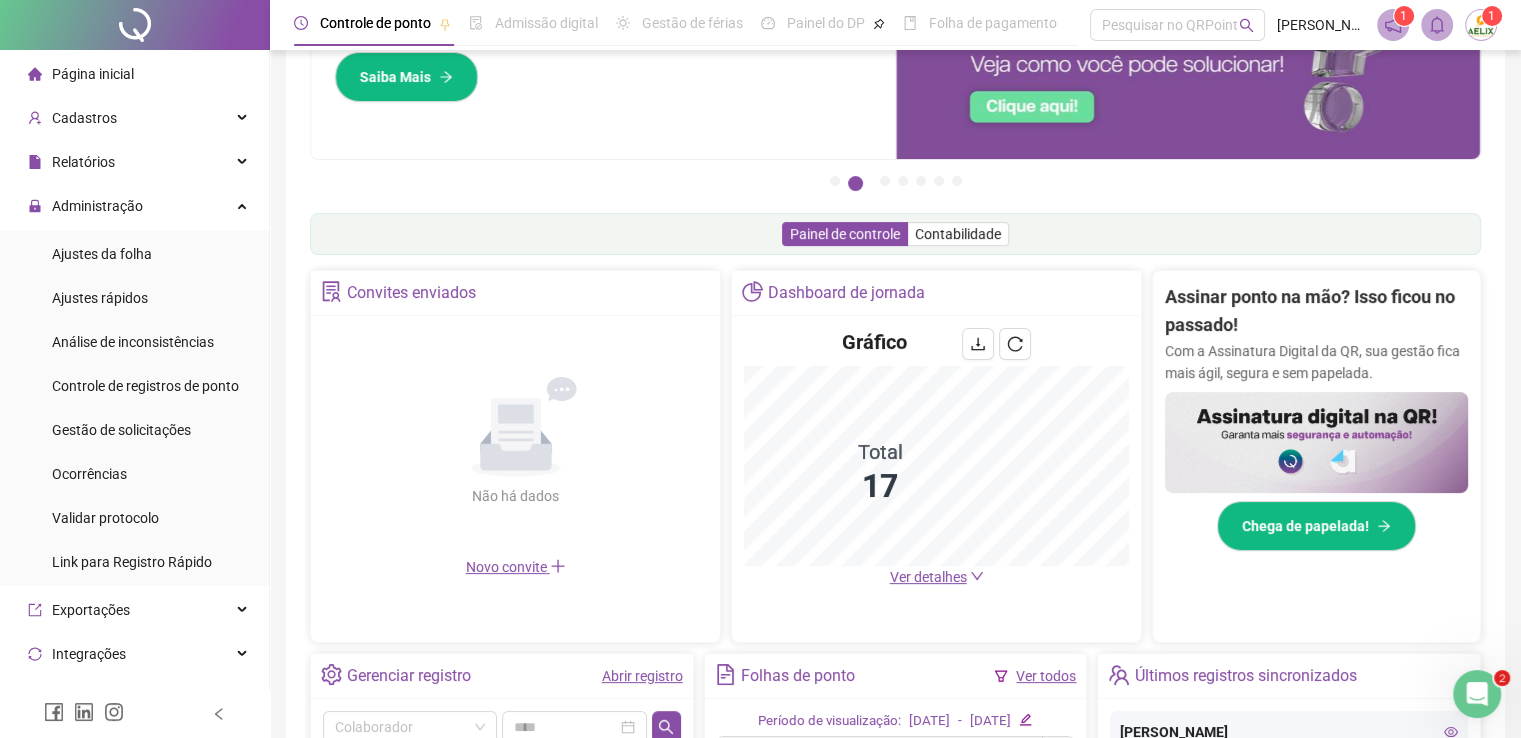 scroll, scrollTop: 0, scrollLeft: 0, axis: both 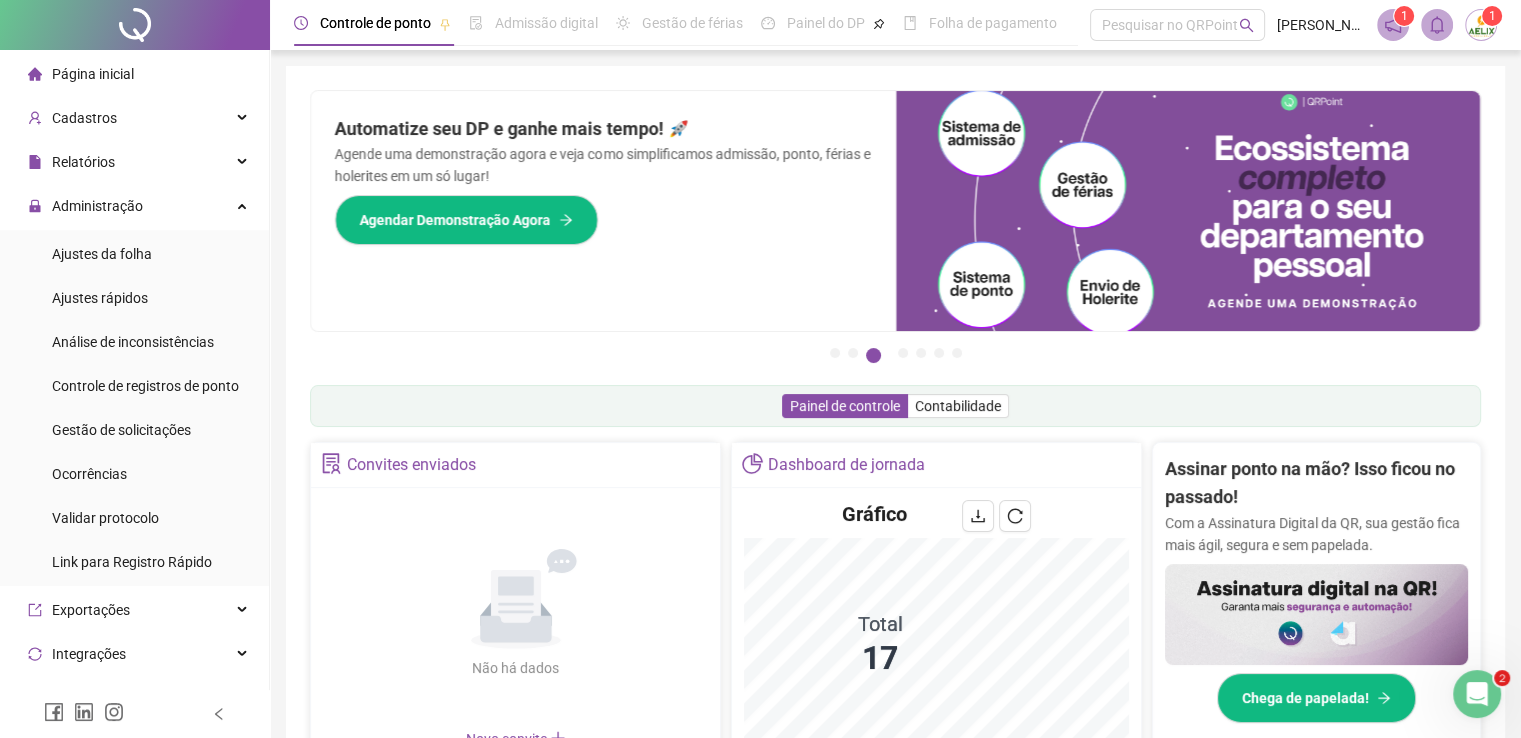 click on "Página inicial" at bounding box center [93, 74] 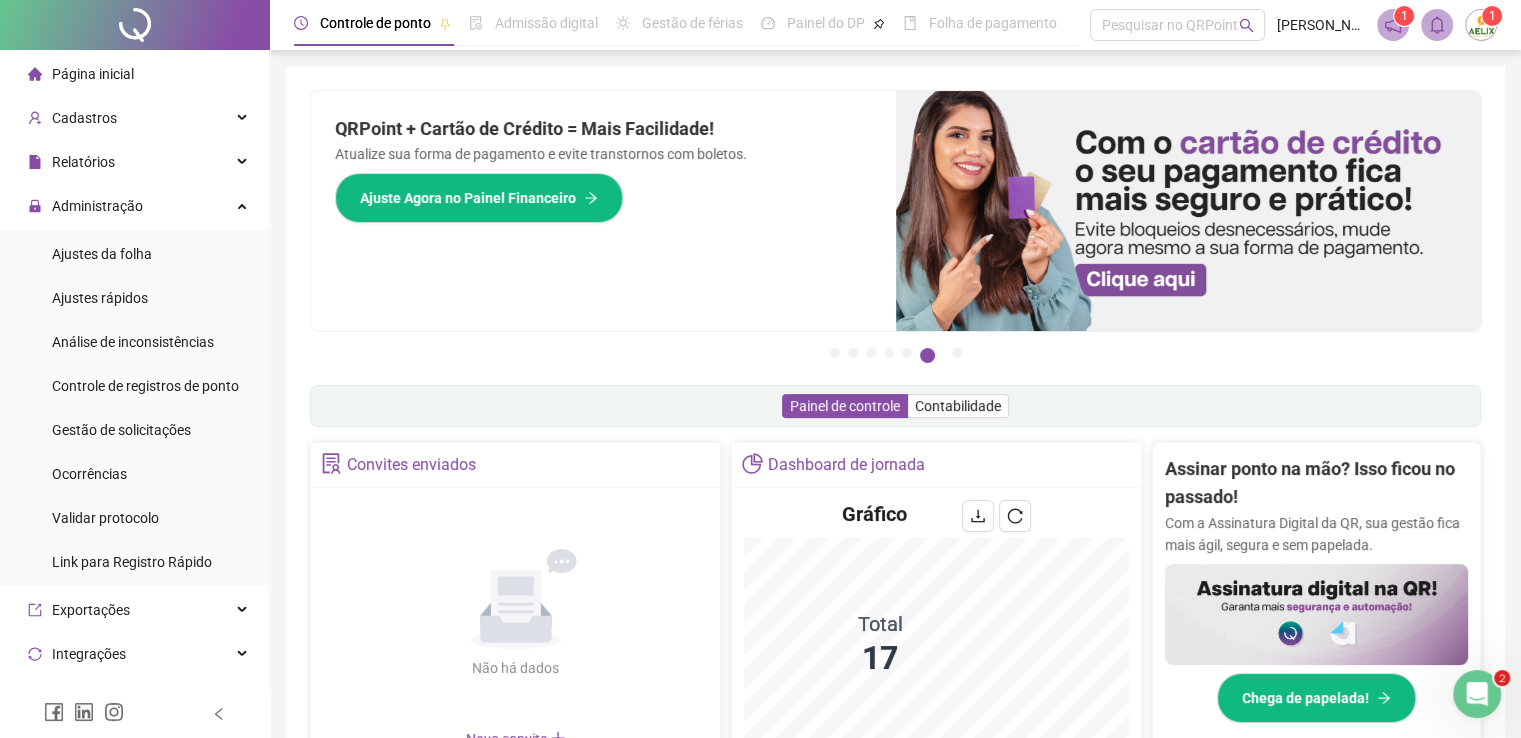 click on "Página inicial" at bounding box center (93, 74) 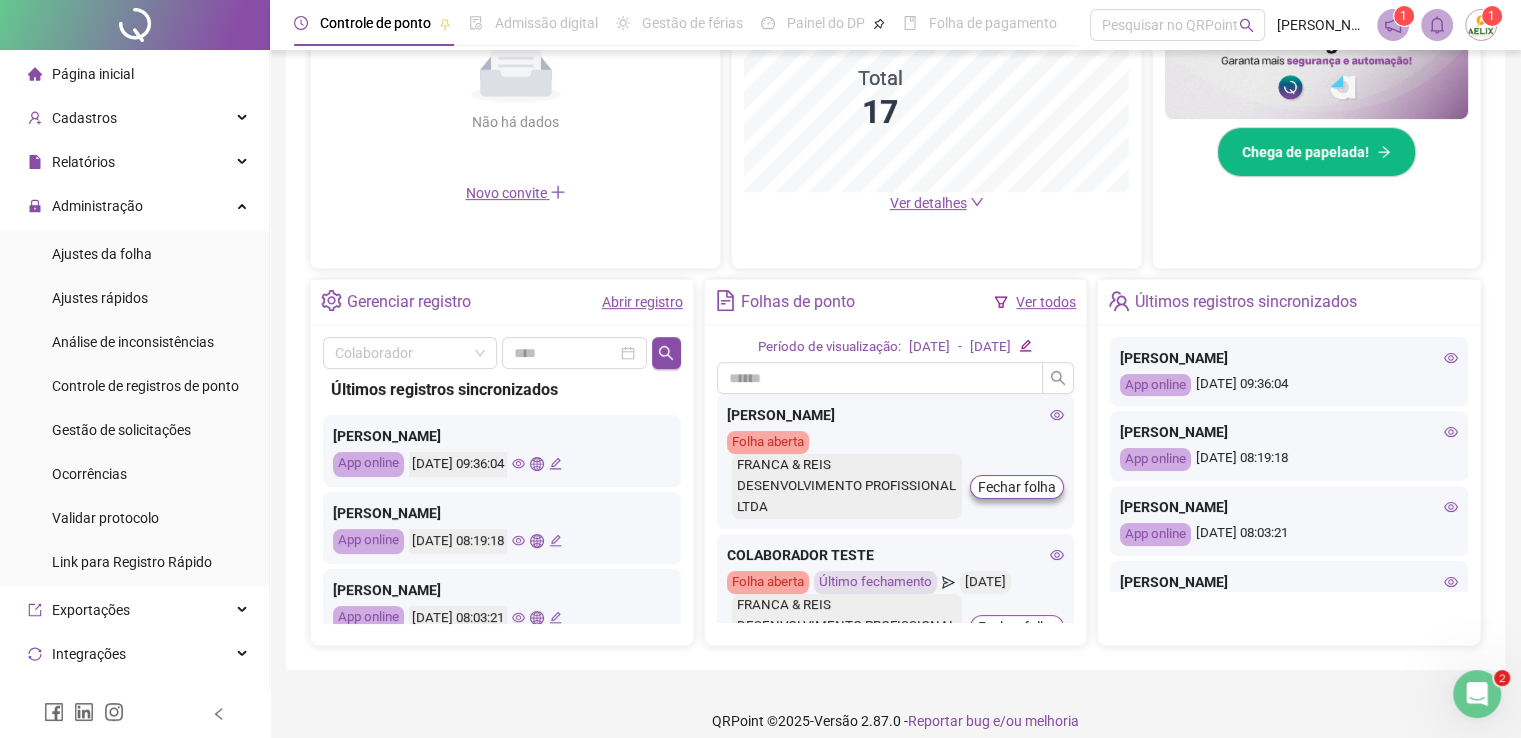 scroll, scrollTop: 562, scrollLeft: 0, axis: vertical 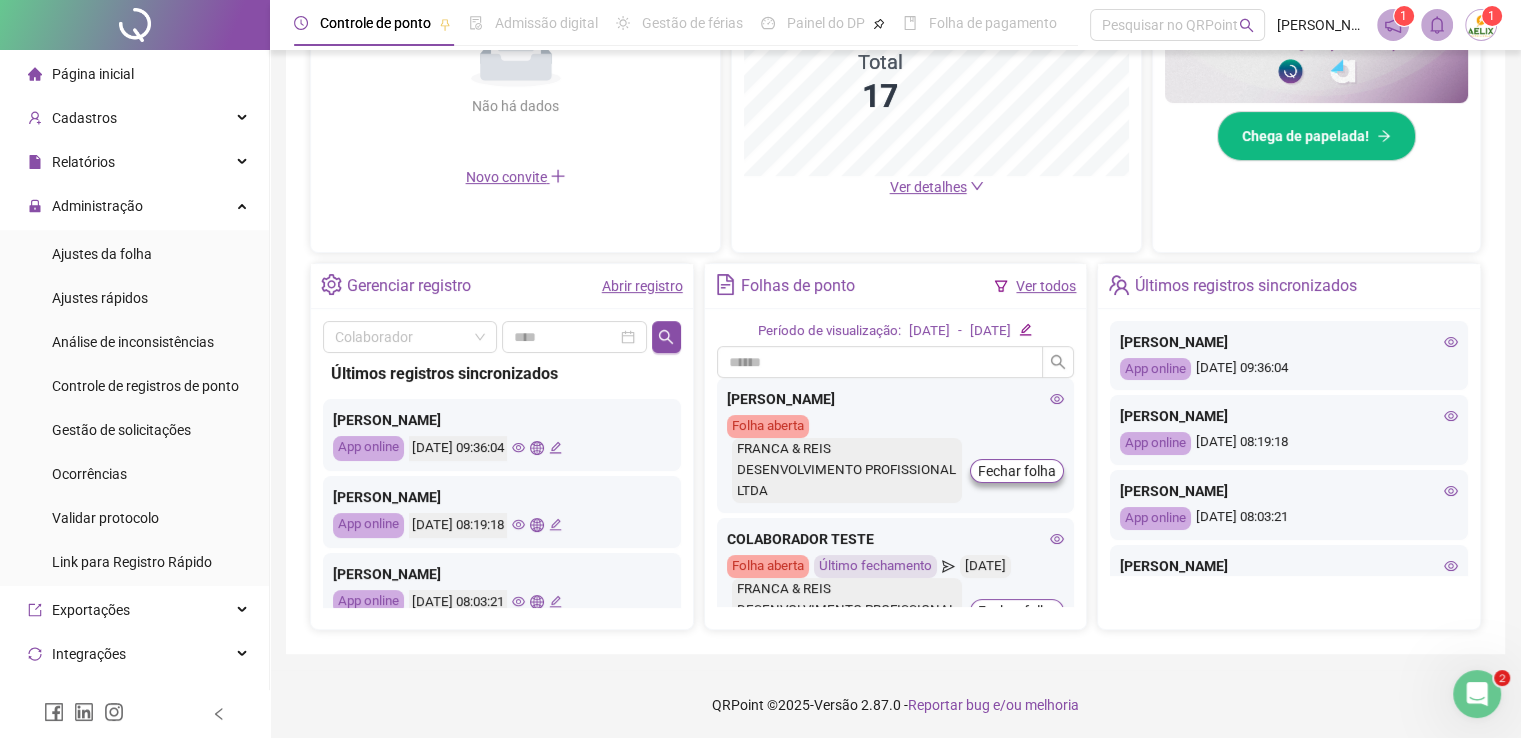 click 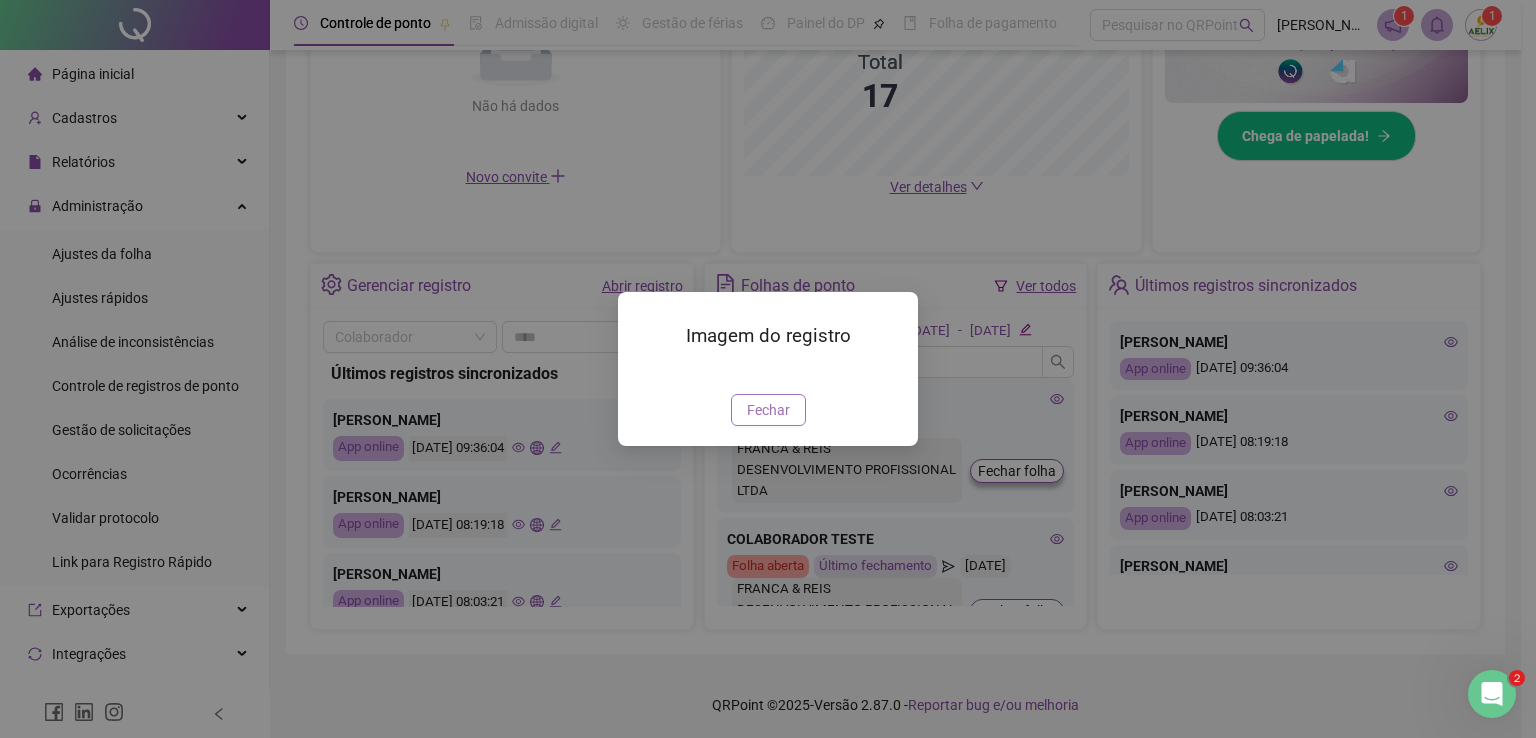 click on "Fechar" at bounding box center (768, 410) 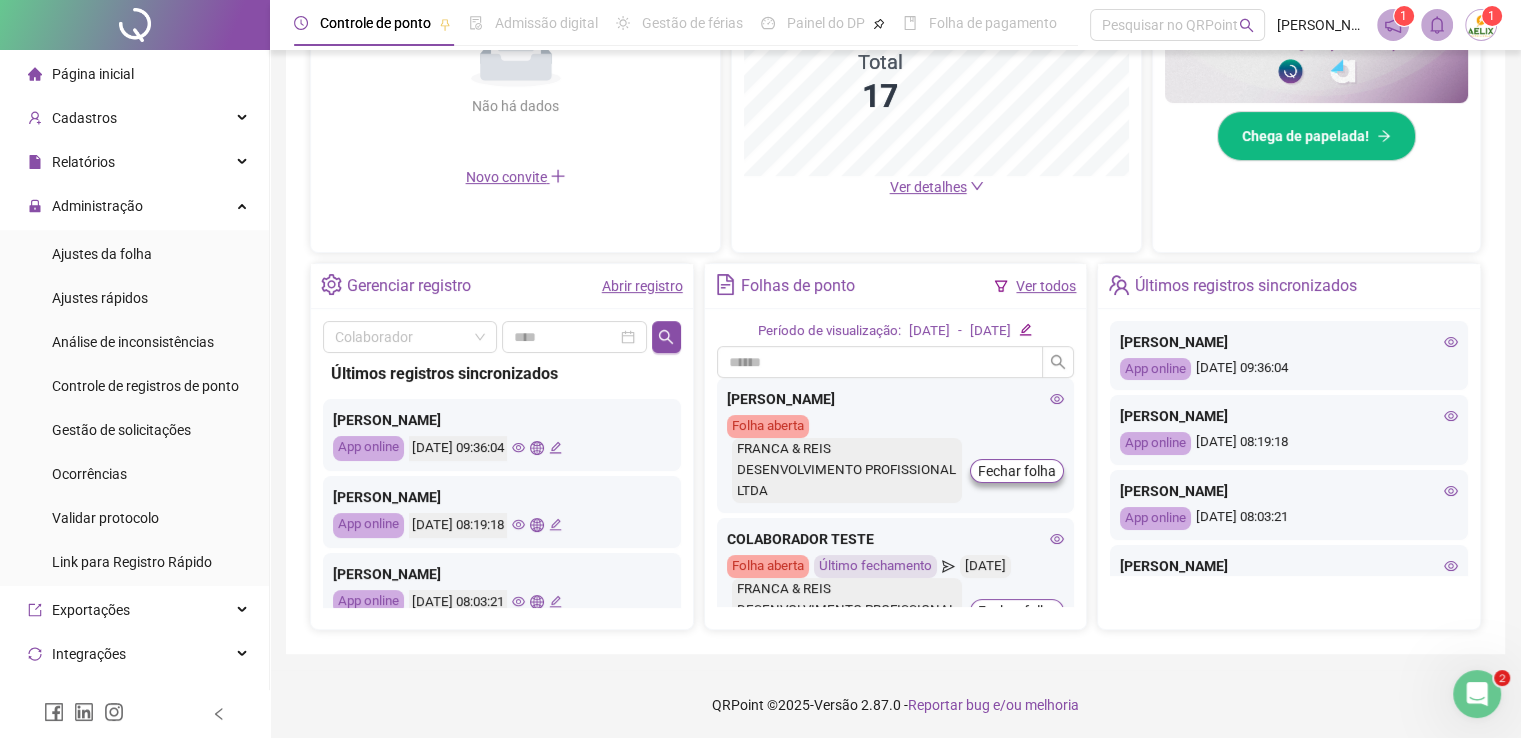 click on "Página inicial" at bounding box center (93, 74) 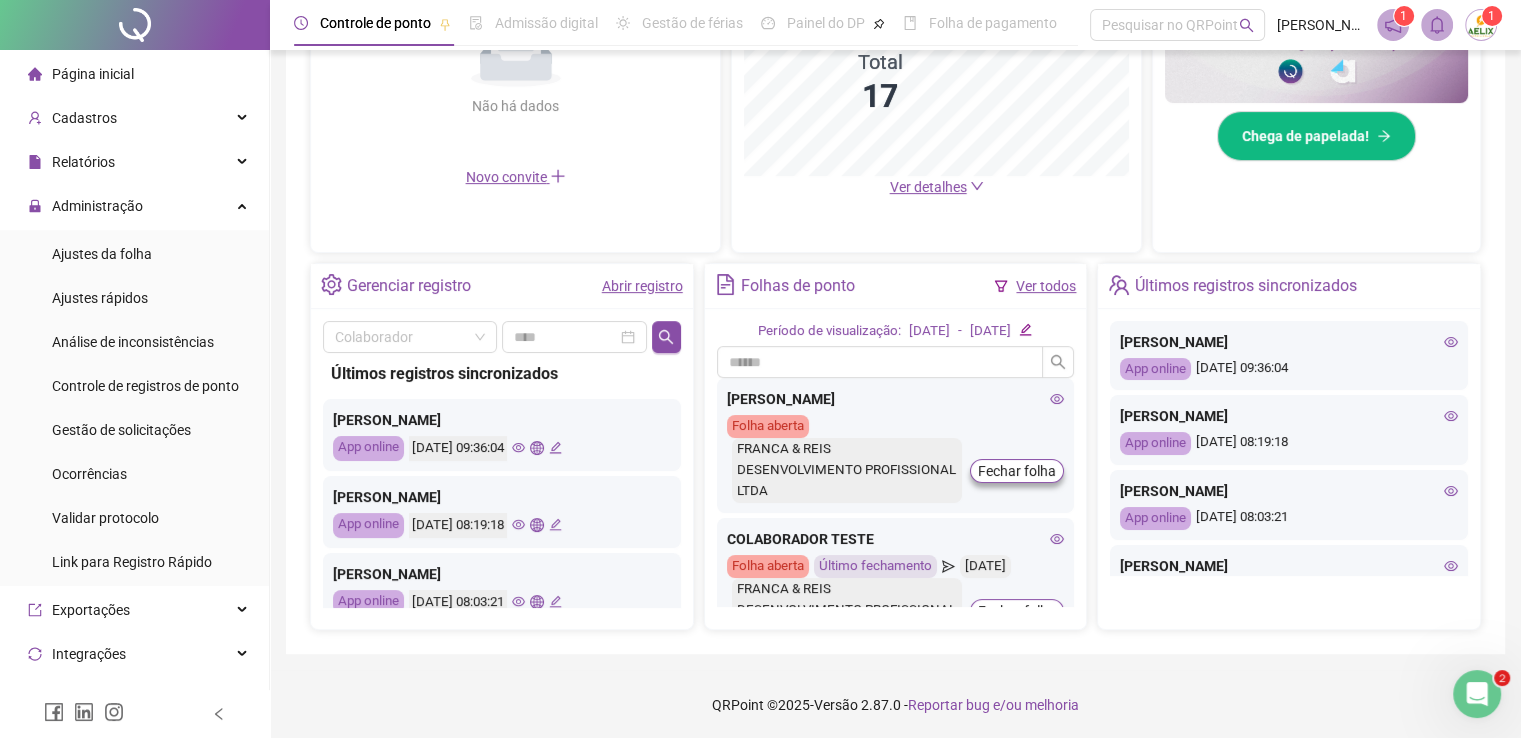 click on "Página inicial" at bounding box center (93, 74) 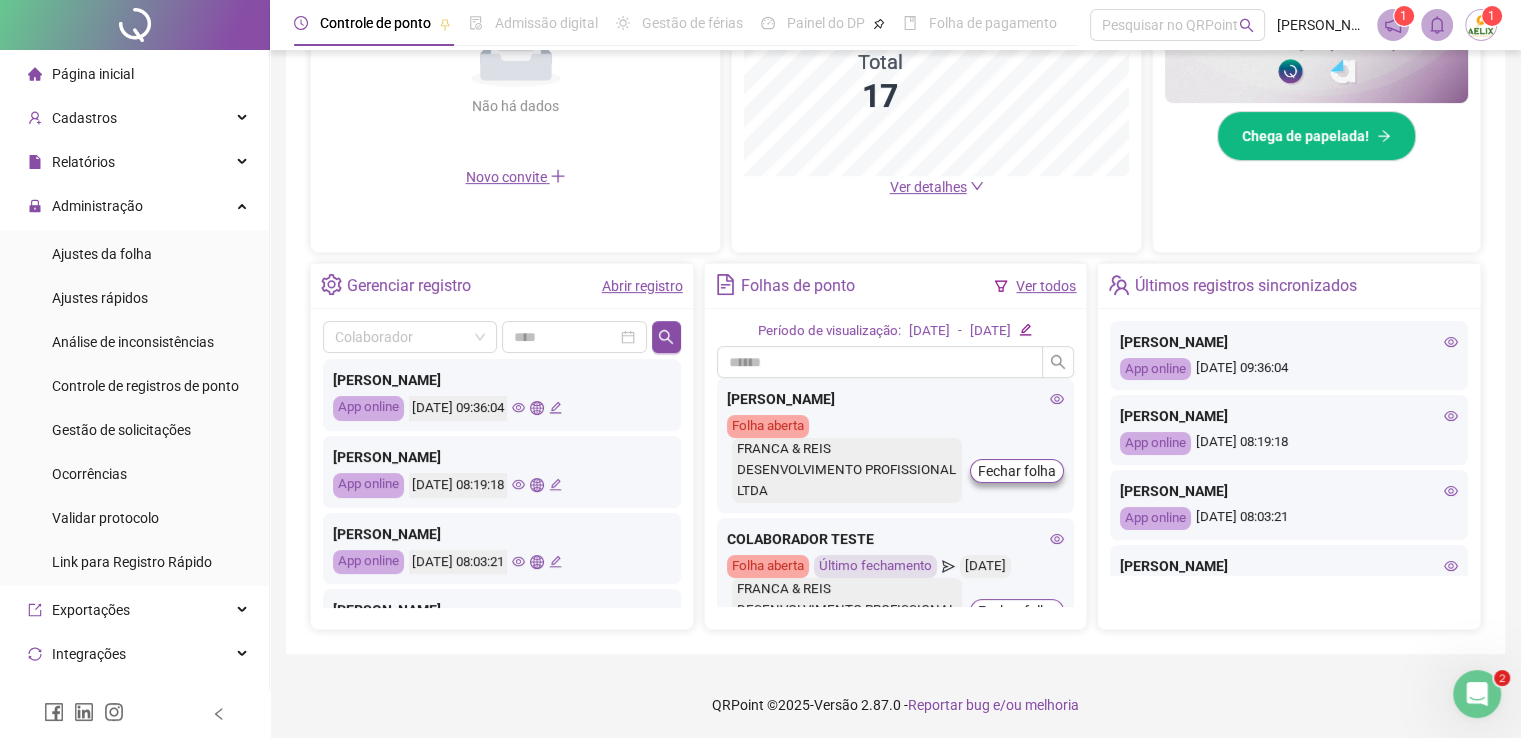 scroll, scrollTop: 0, scrollLeft: 0, axis: both 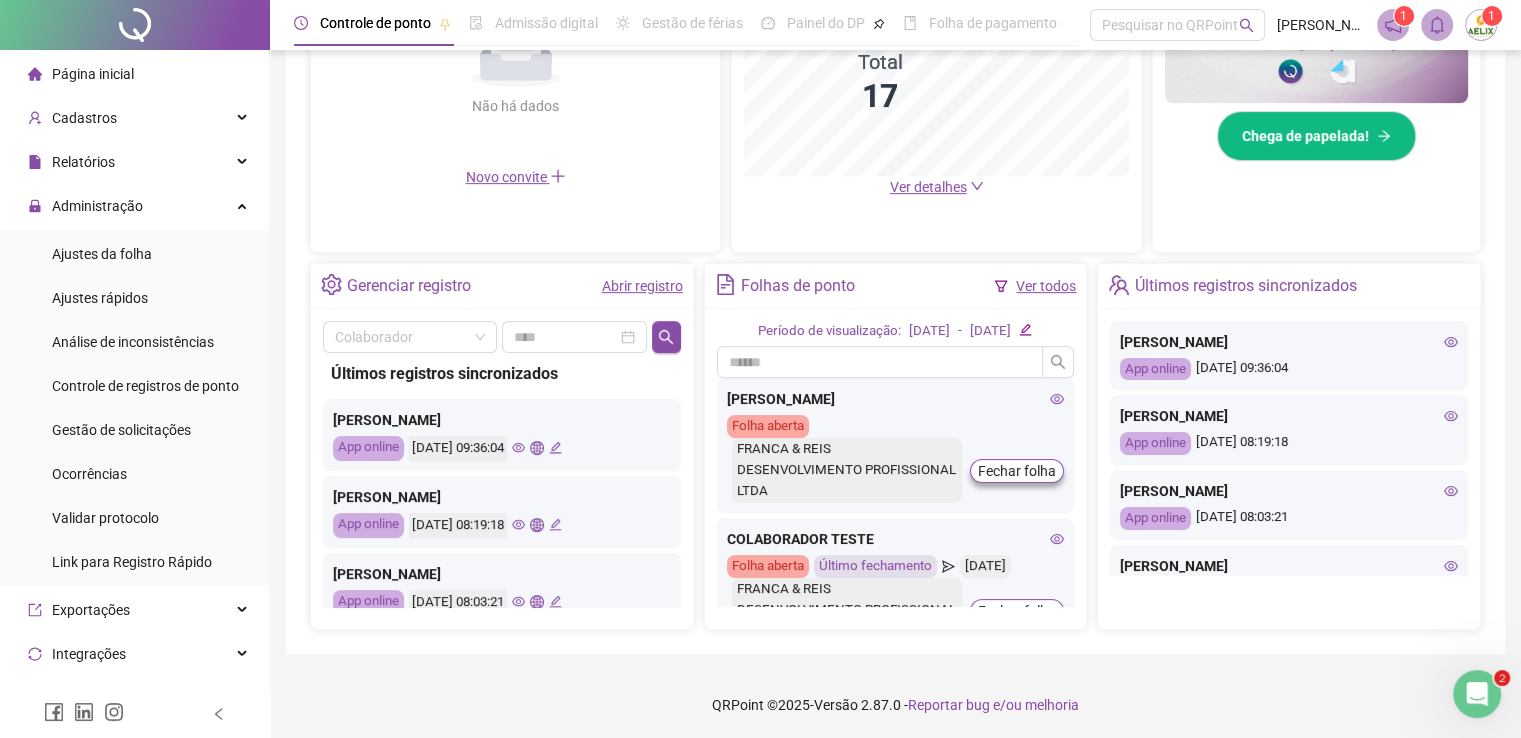 click 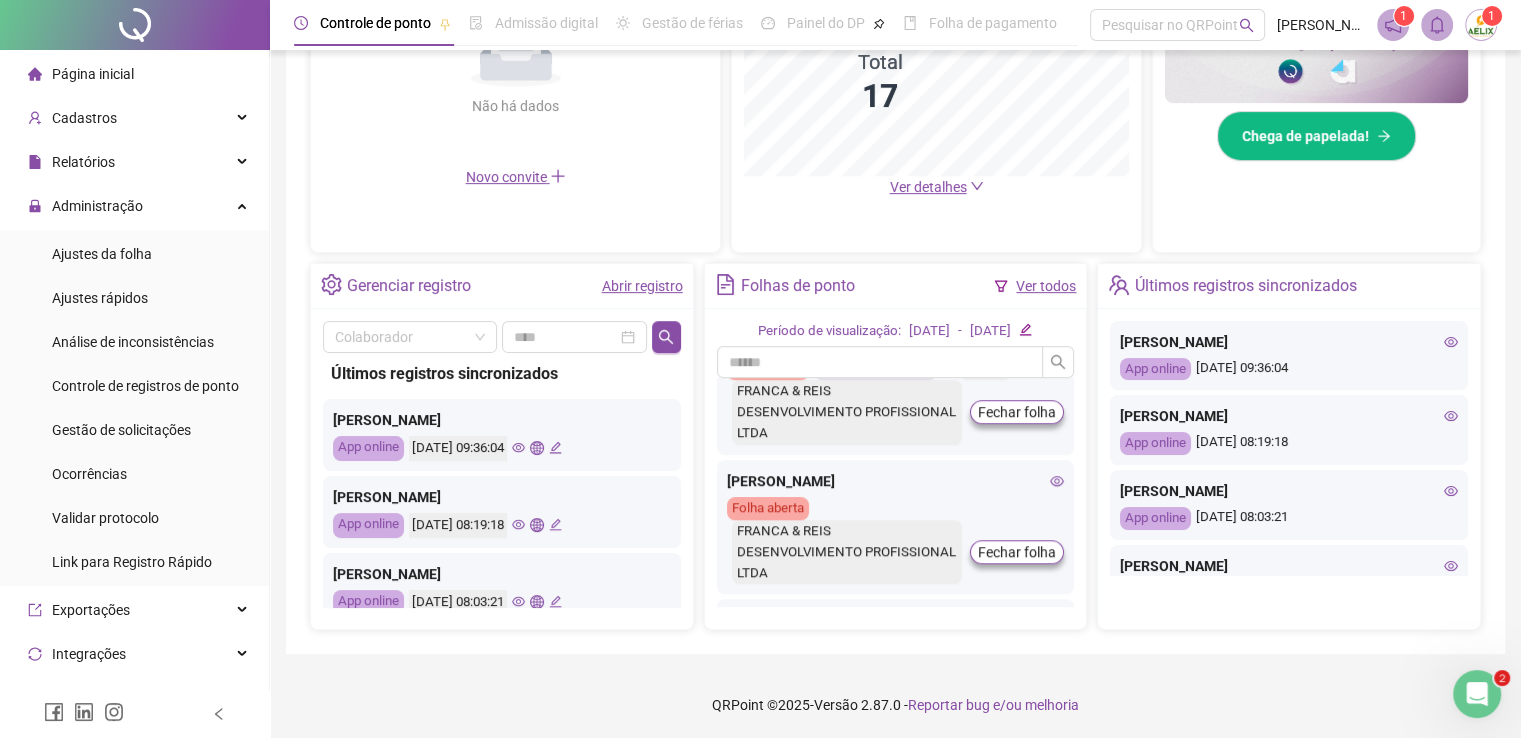 scroll, scrollTop: 1500, scrollLeft: 0, axis: vertical 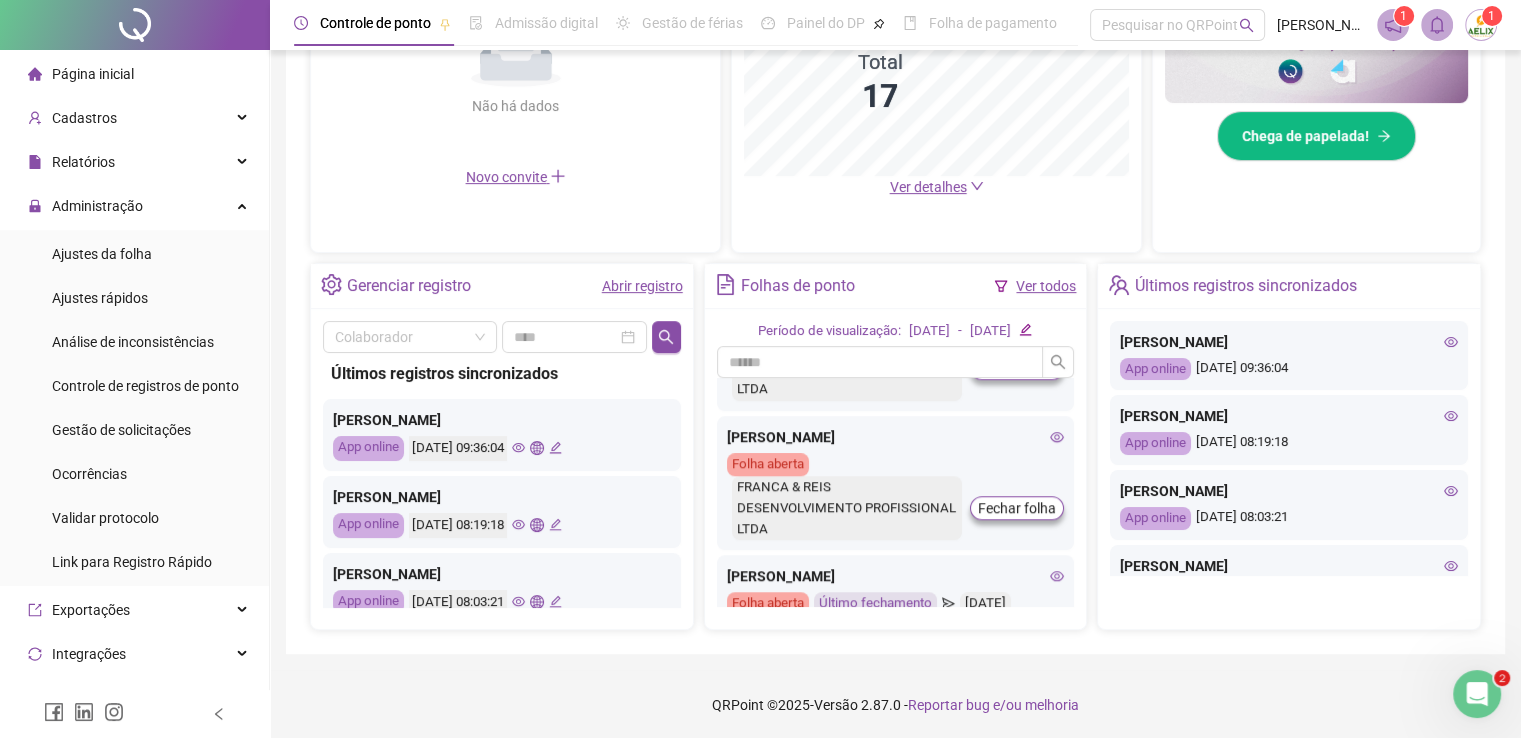 click 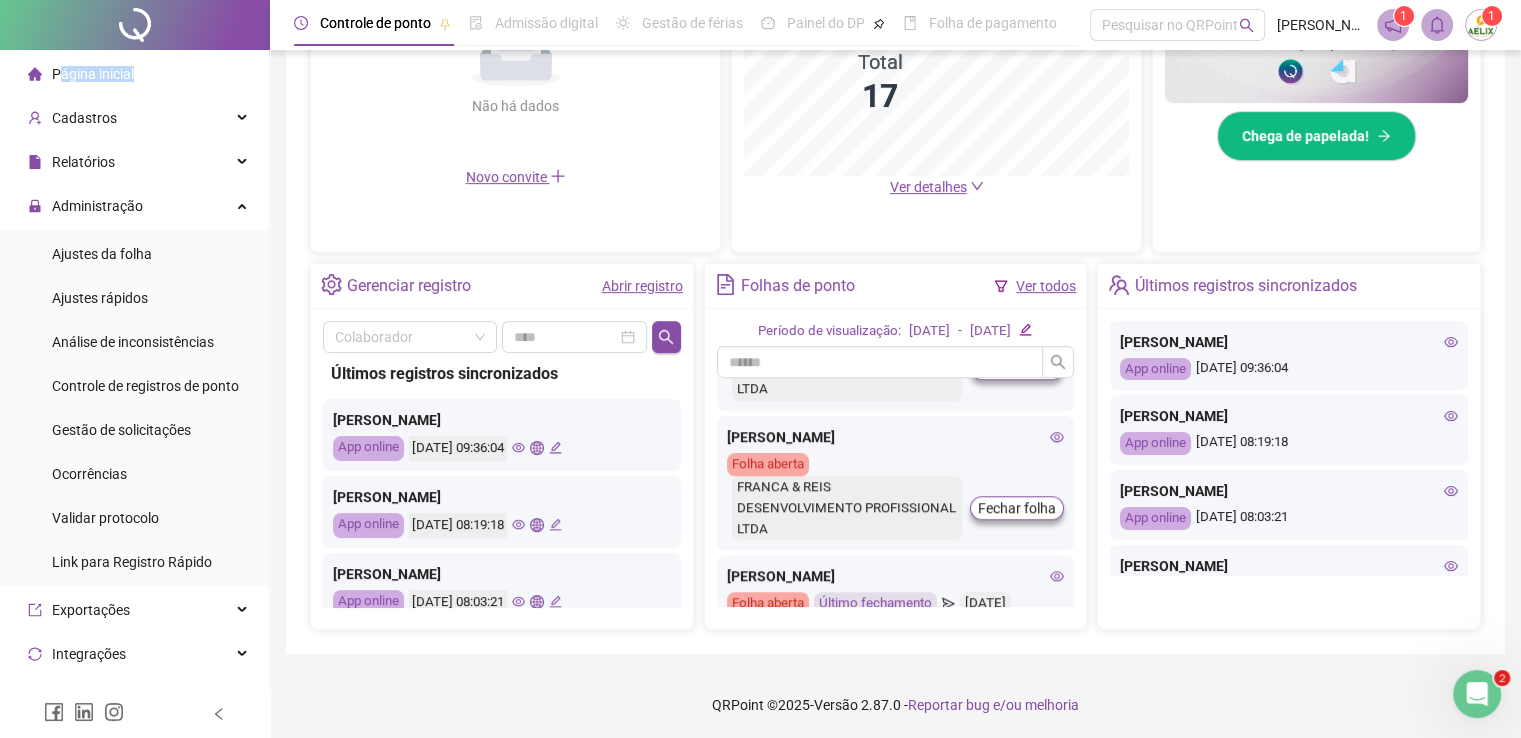 click on "Página inicial" at bounding box center (93, 74) 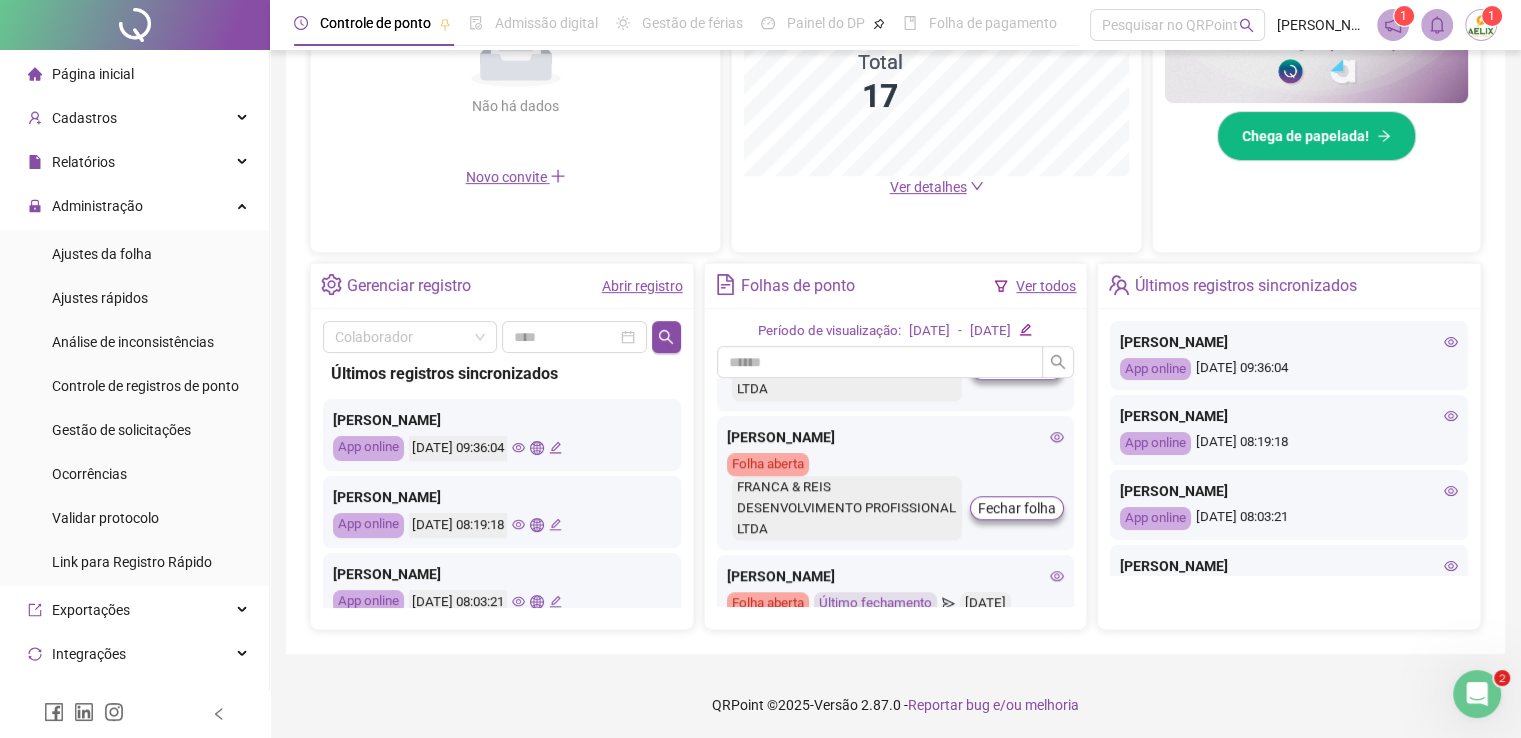 click on "Página inicial" at bounding box center [134, 74] 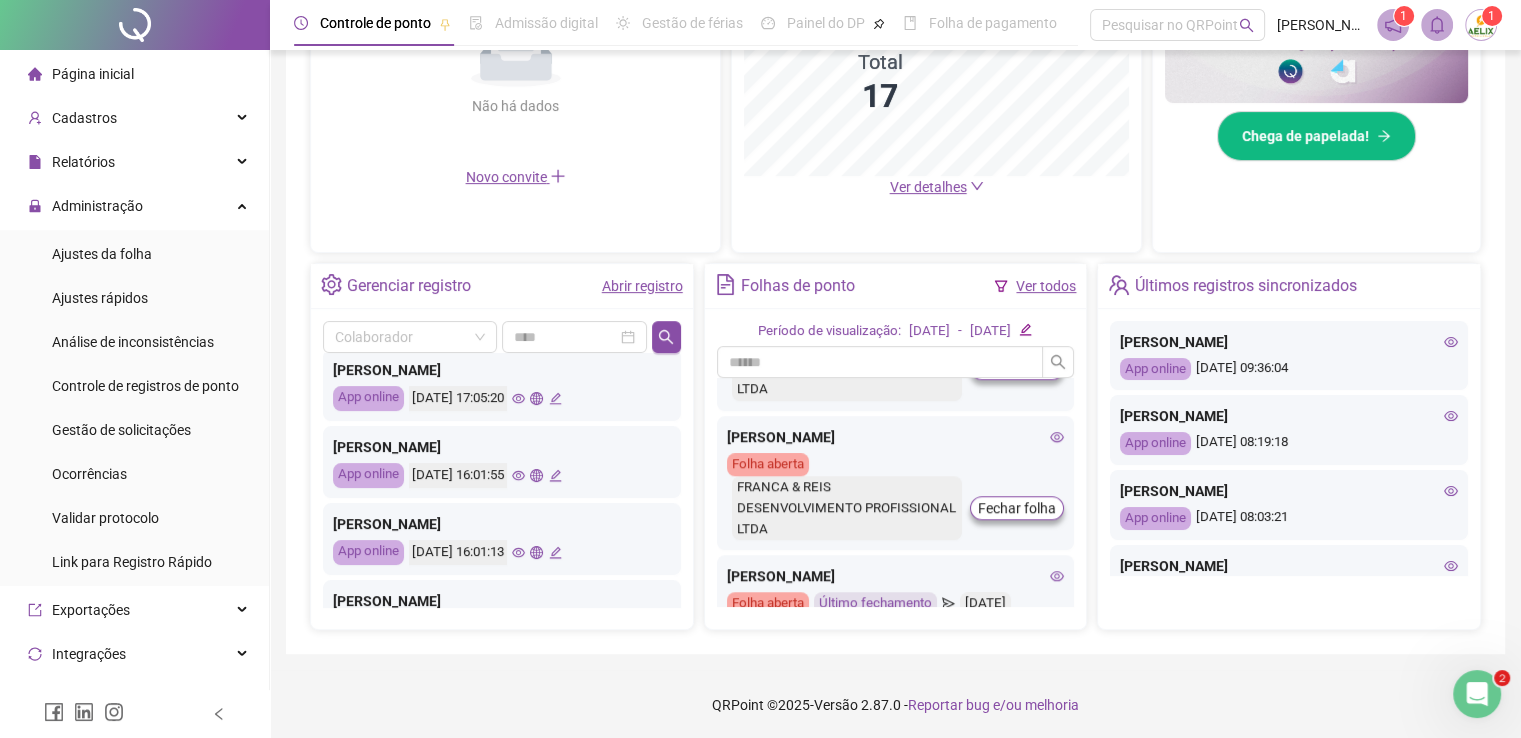 scroll, scrollTop: 700, scrollLeft: 0, axis: vertical 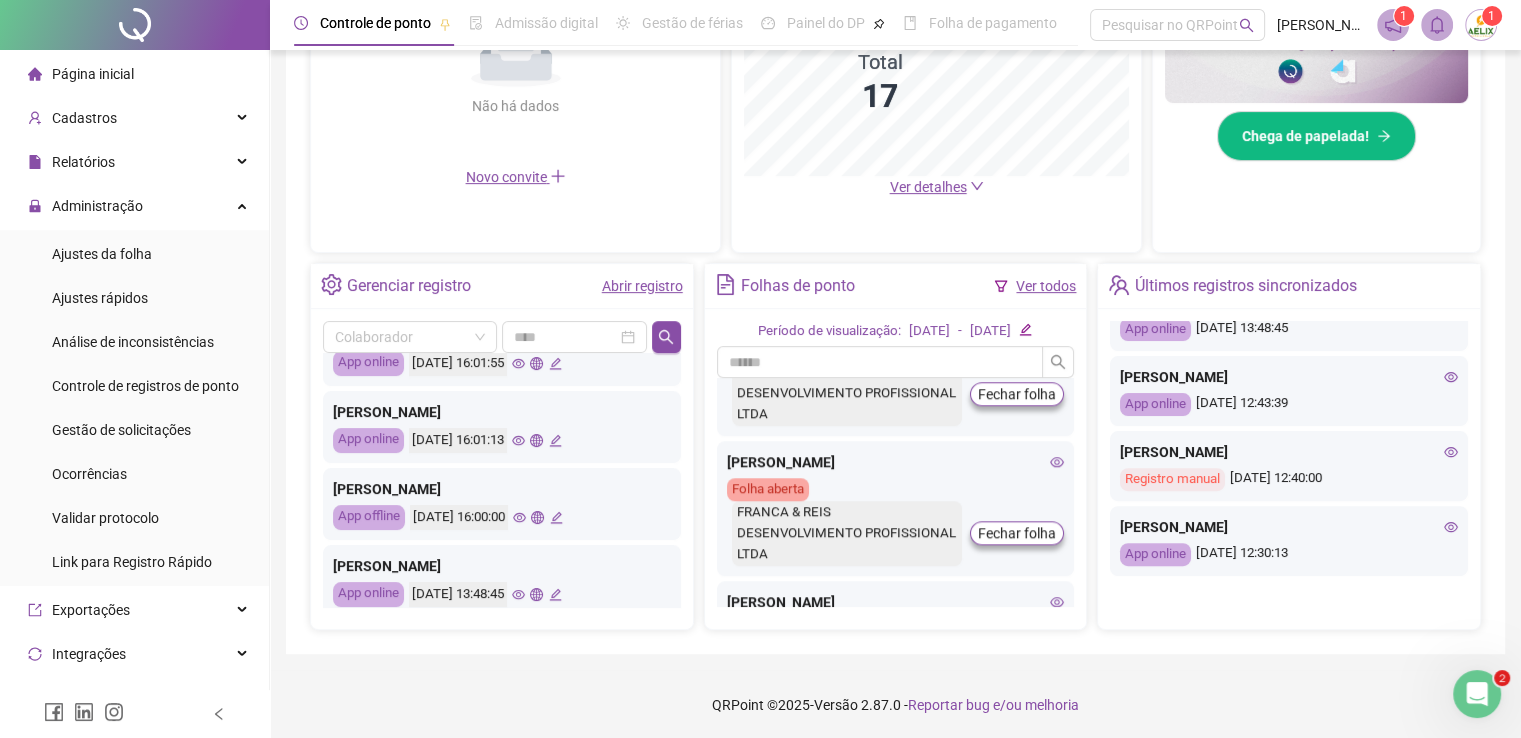 click at bounding box center (1477, 694) 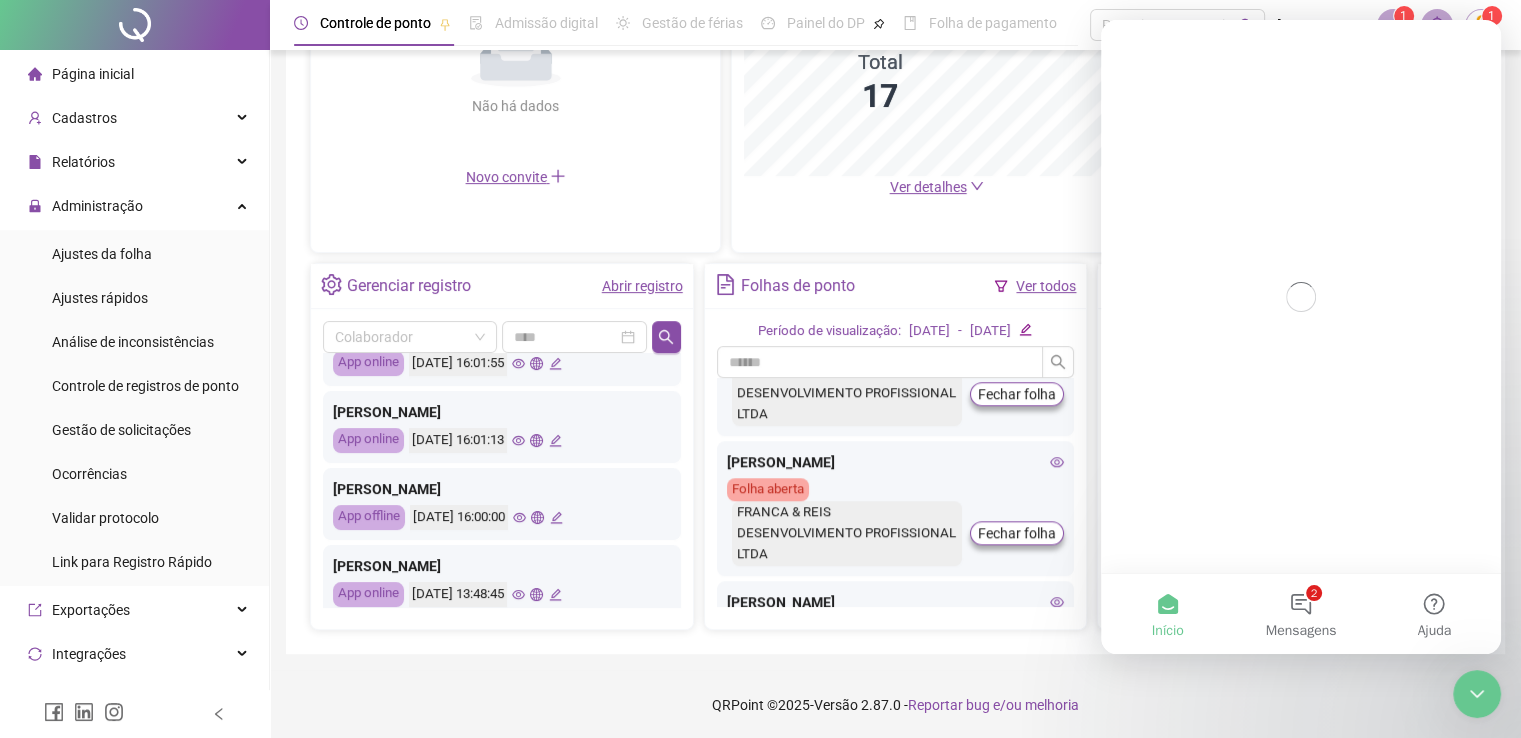 scroll, scrollTop: 0, scrollLeft: 0, axis: both 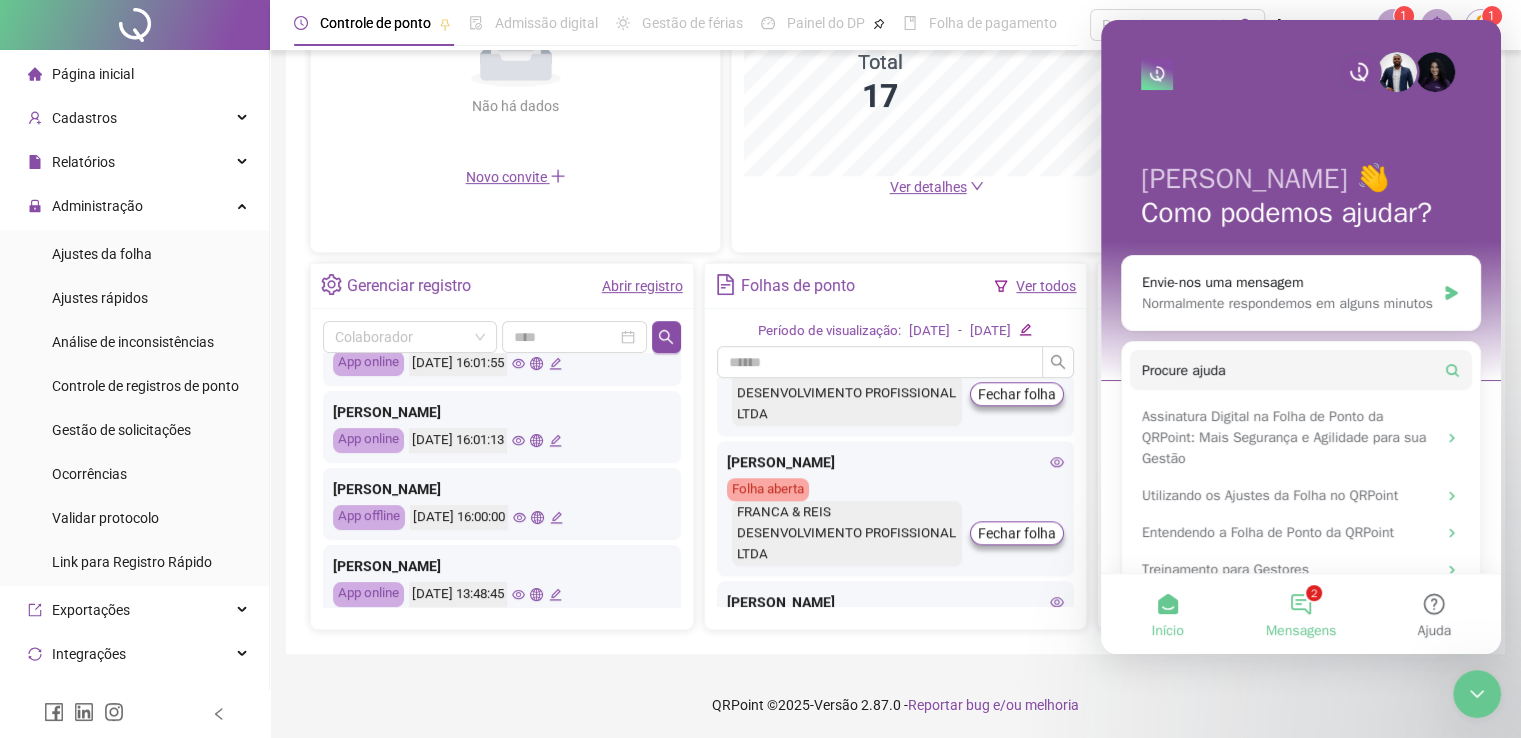 click on "2 Mensagens" at bounding box center [1300, 614] 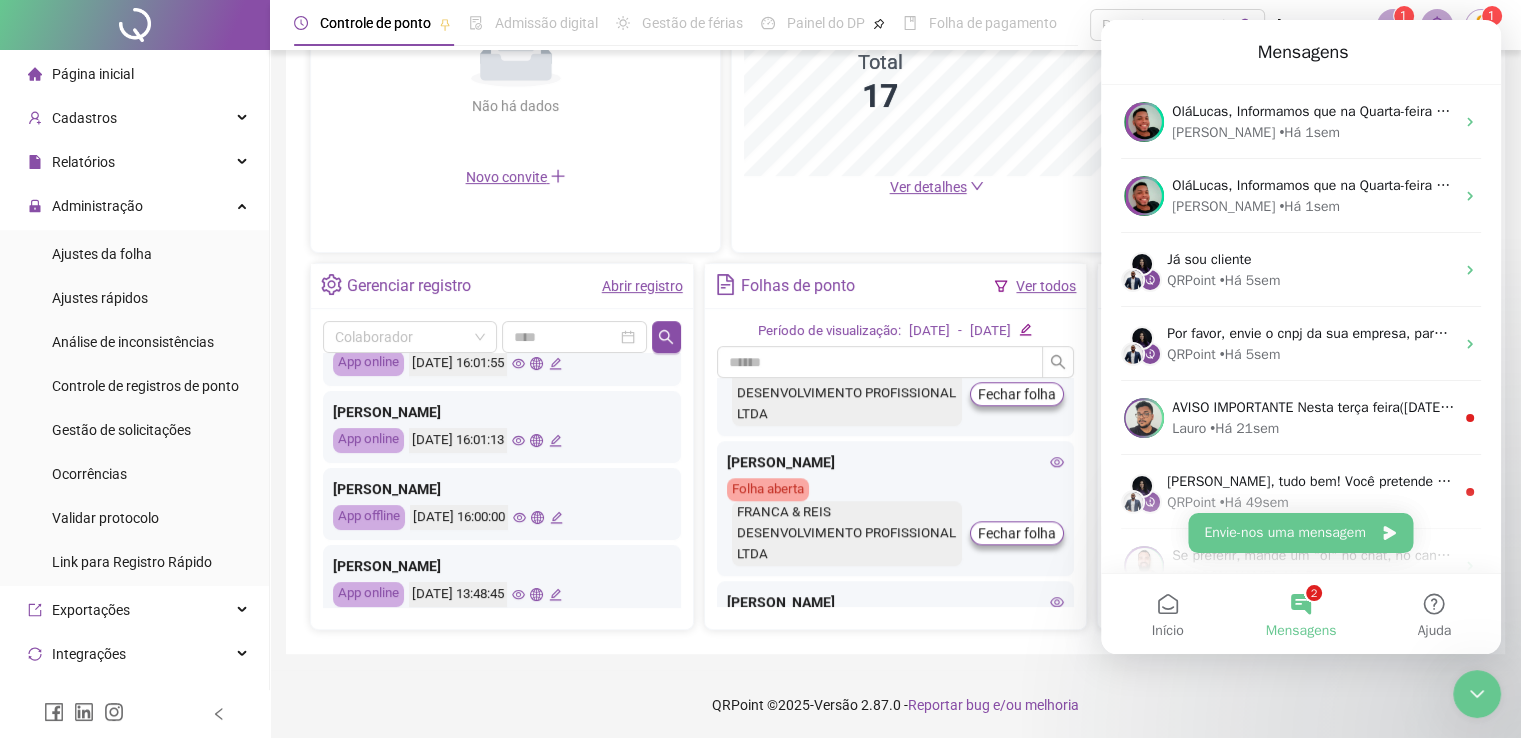 click on "QRPoint © 2025  -  Versão   2.87.0   -  Reportar bug e/ou melhoria" at bounding box center [895, 705] 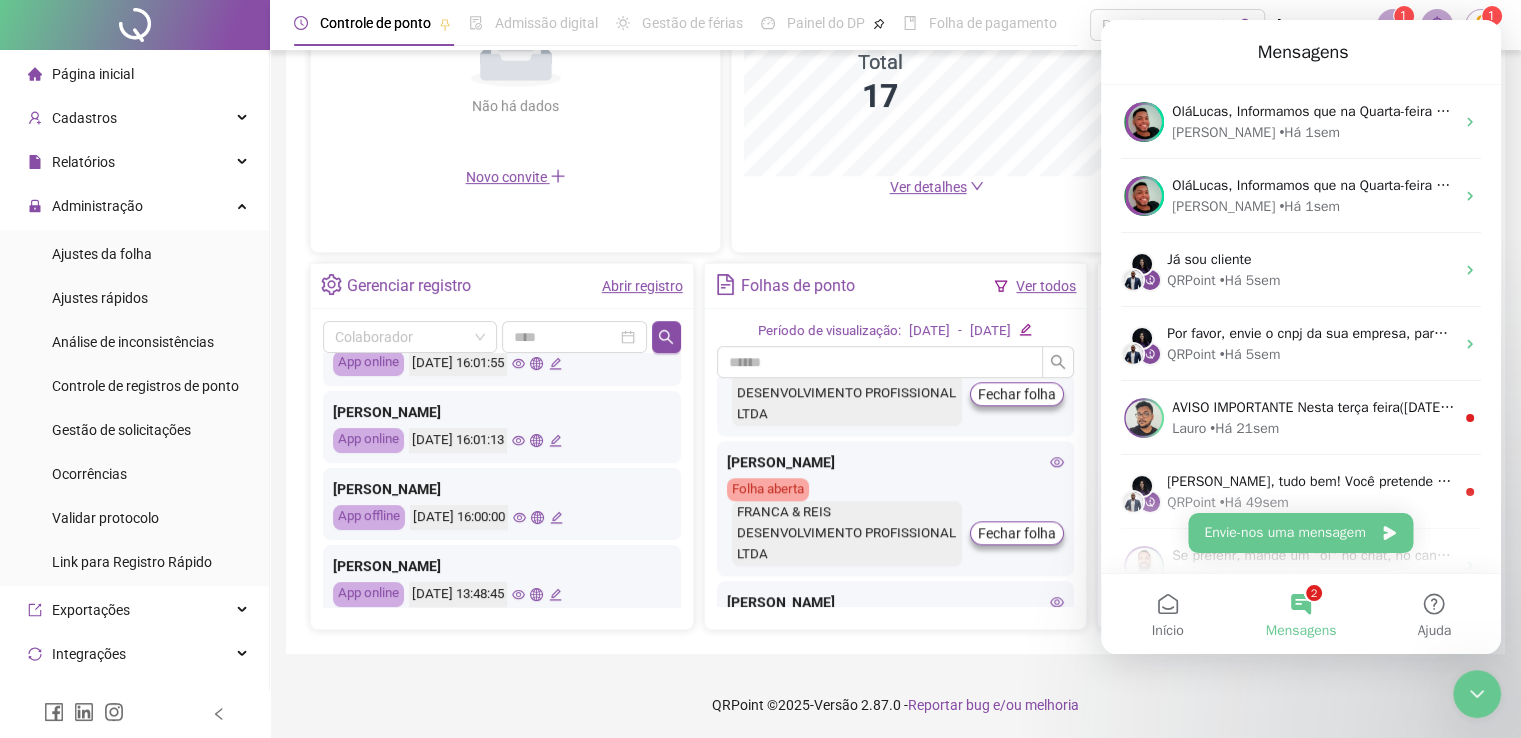 click on "Ver detalhes" at bounding box center [936, 187] 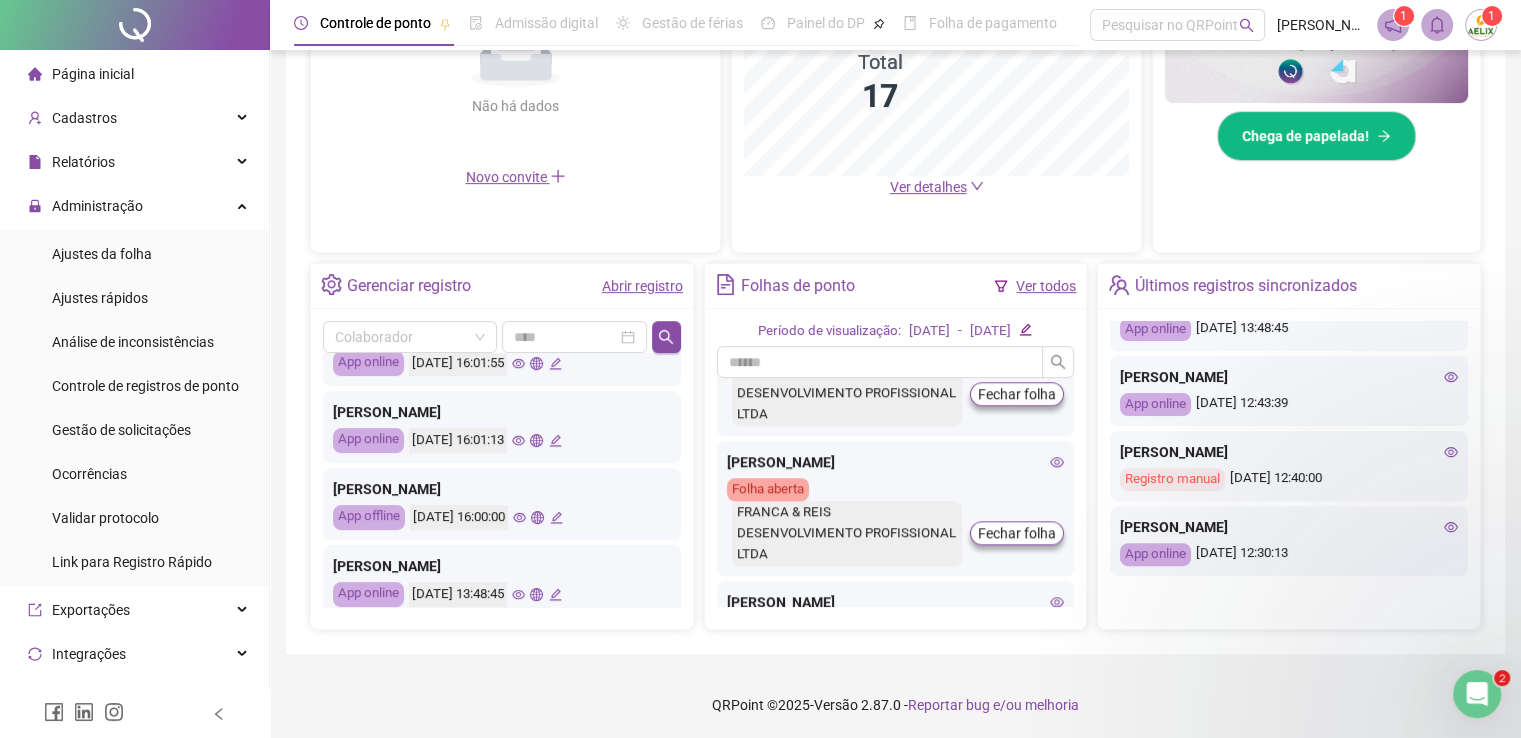 scroll, scrollTop: 0, scrollLeft: 0, axis: both 